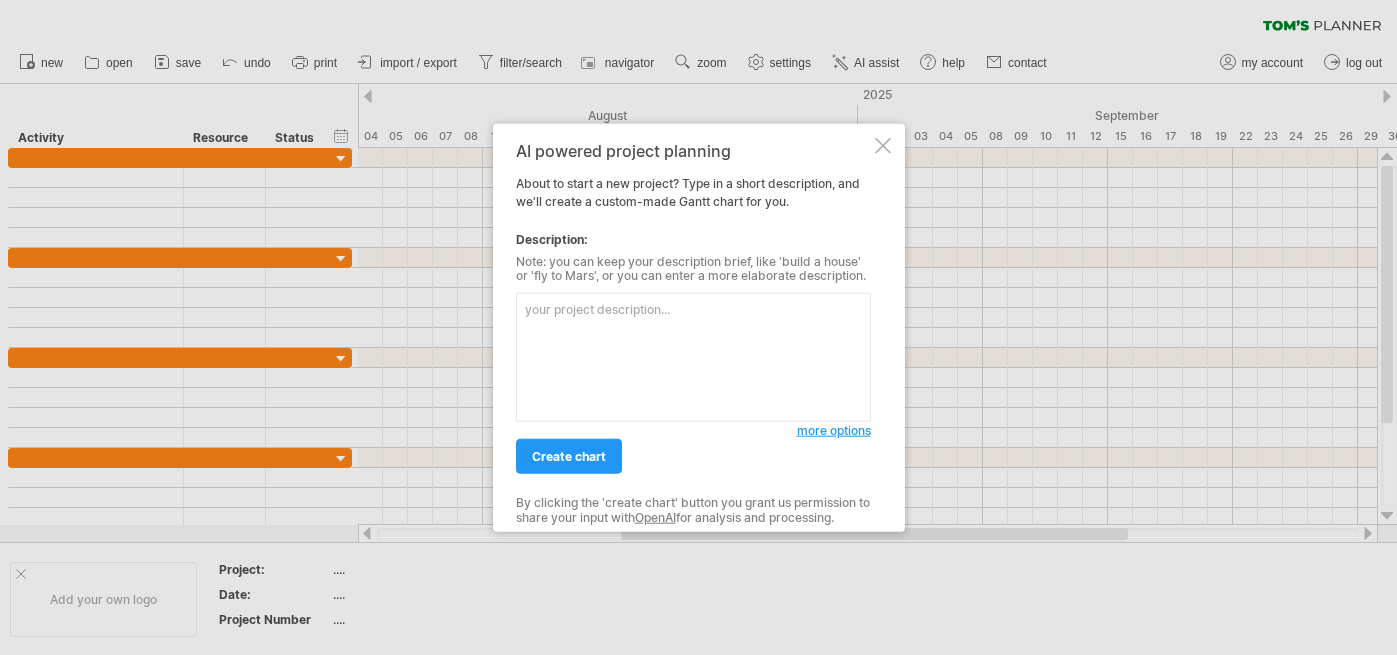 scroll, scrollTop: 0, scrollLeft: 0, axis: both 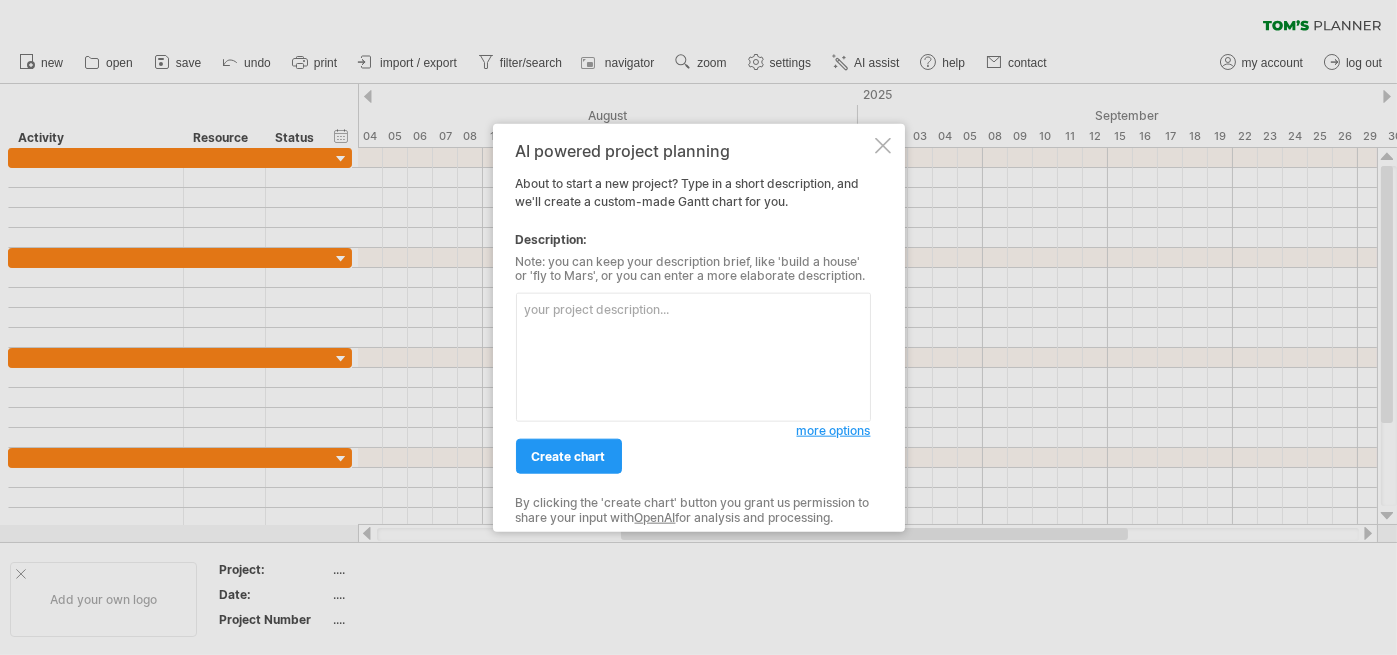 click at bounding box center (693, 357) 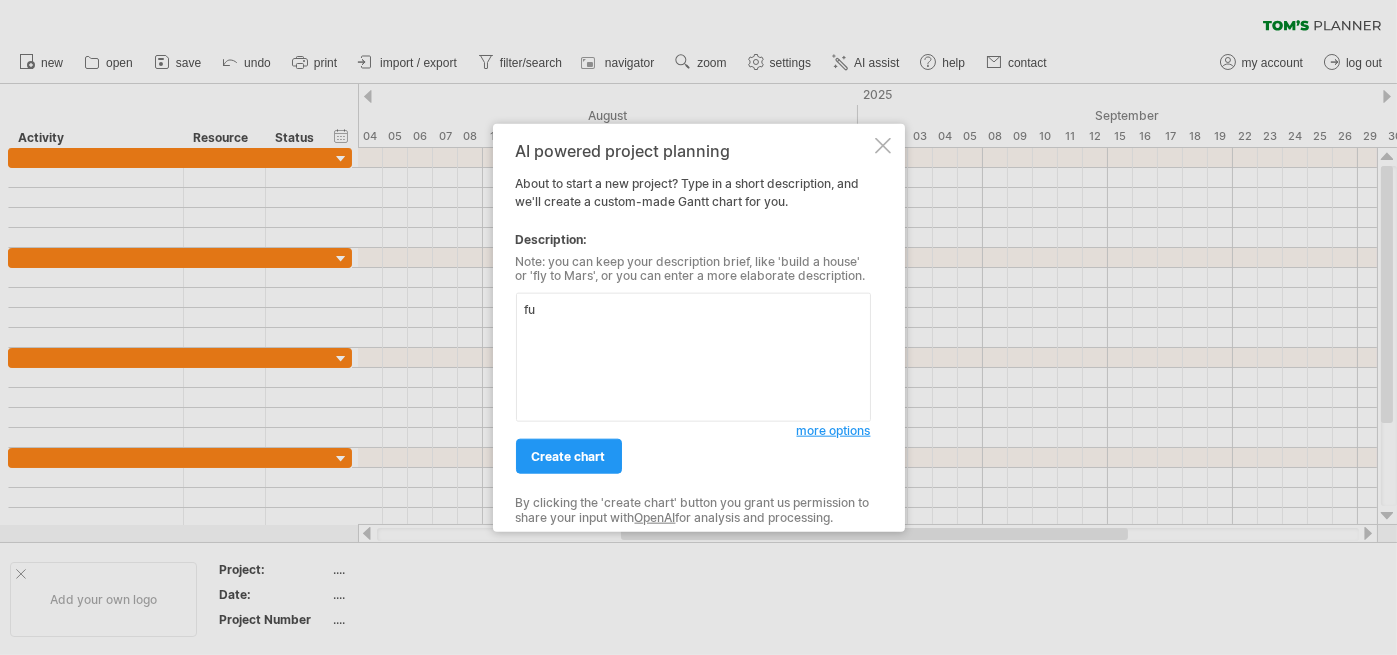 type on "f" 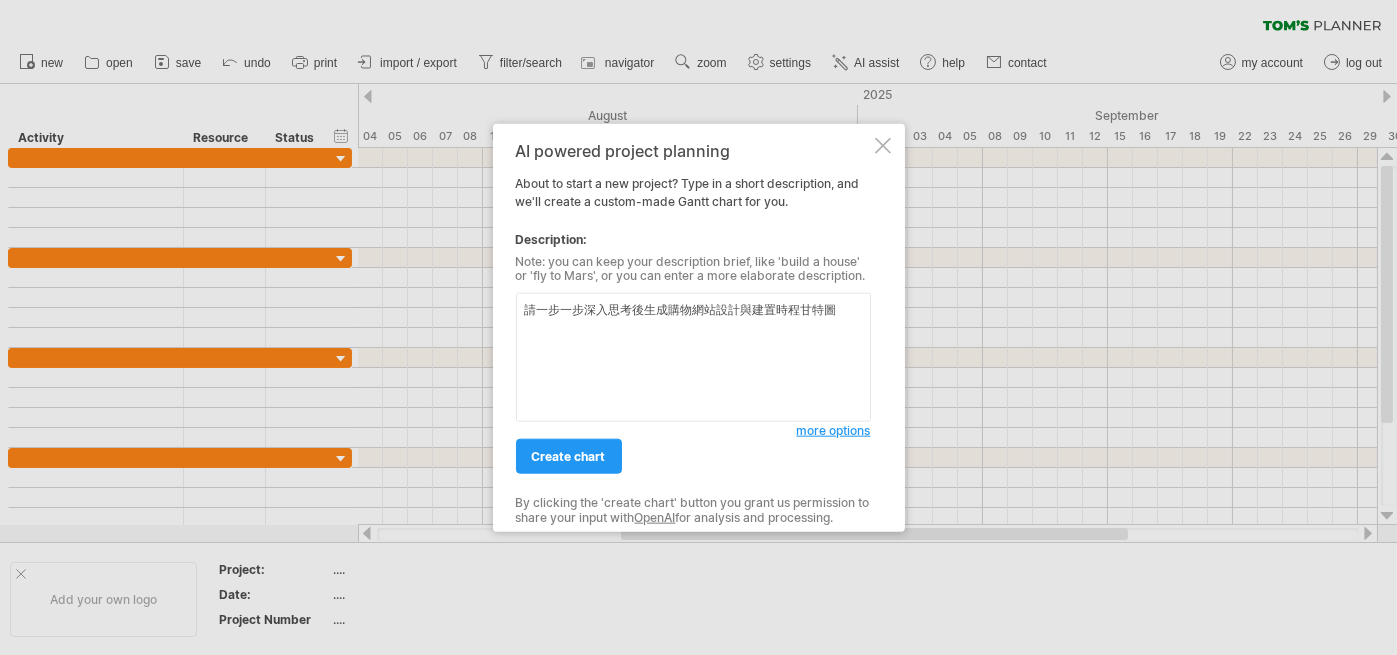 drag, startPoint x: 846, startPoint y: 313, endPoint x: 183, endPoint y: 310, distance: 663.0068 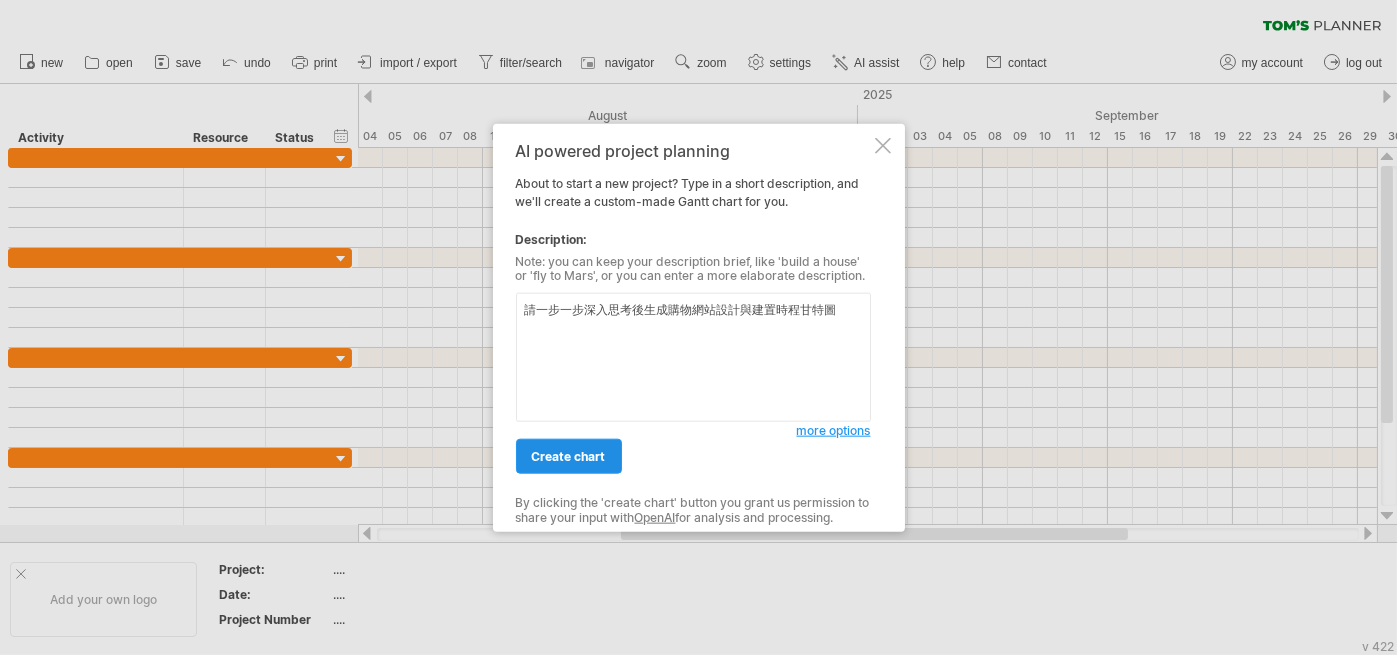 type on "請一步一步深入思考後生成購物網站設計與建置時程甘特圖" 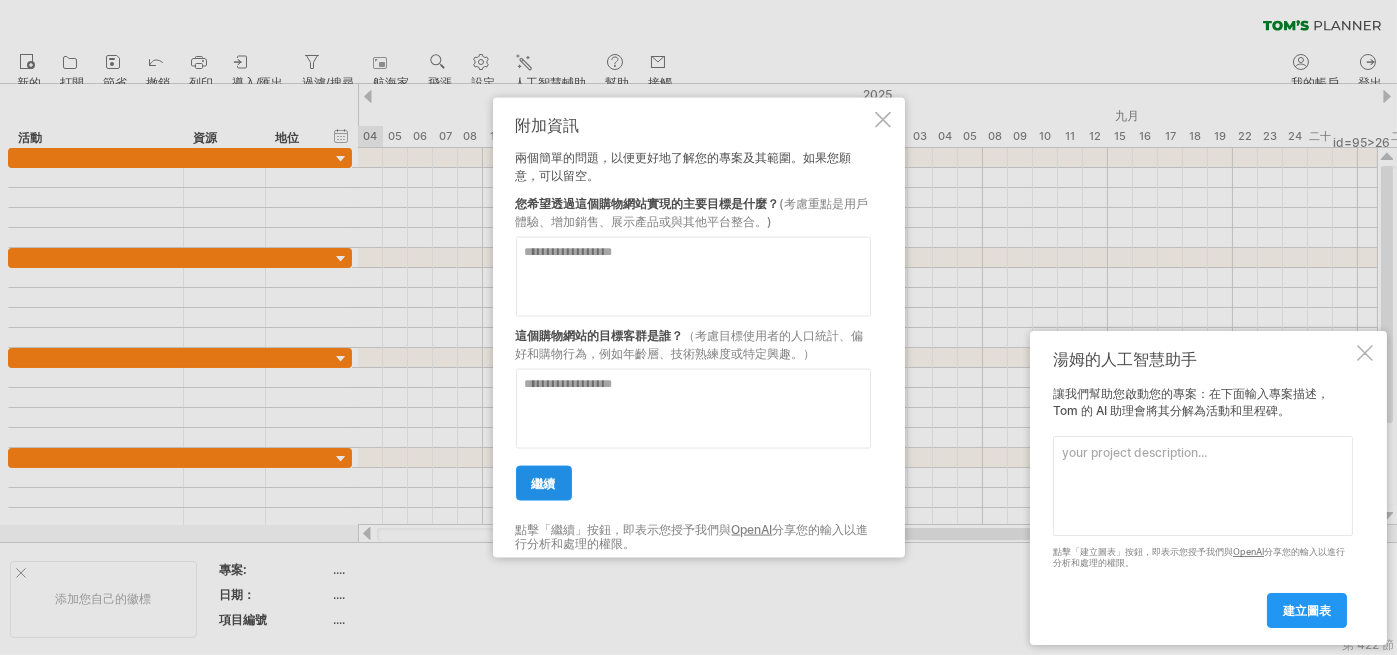 click on "繼續" at bounding box center [544, 482] 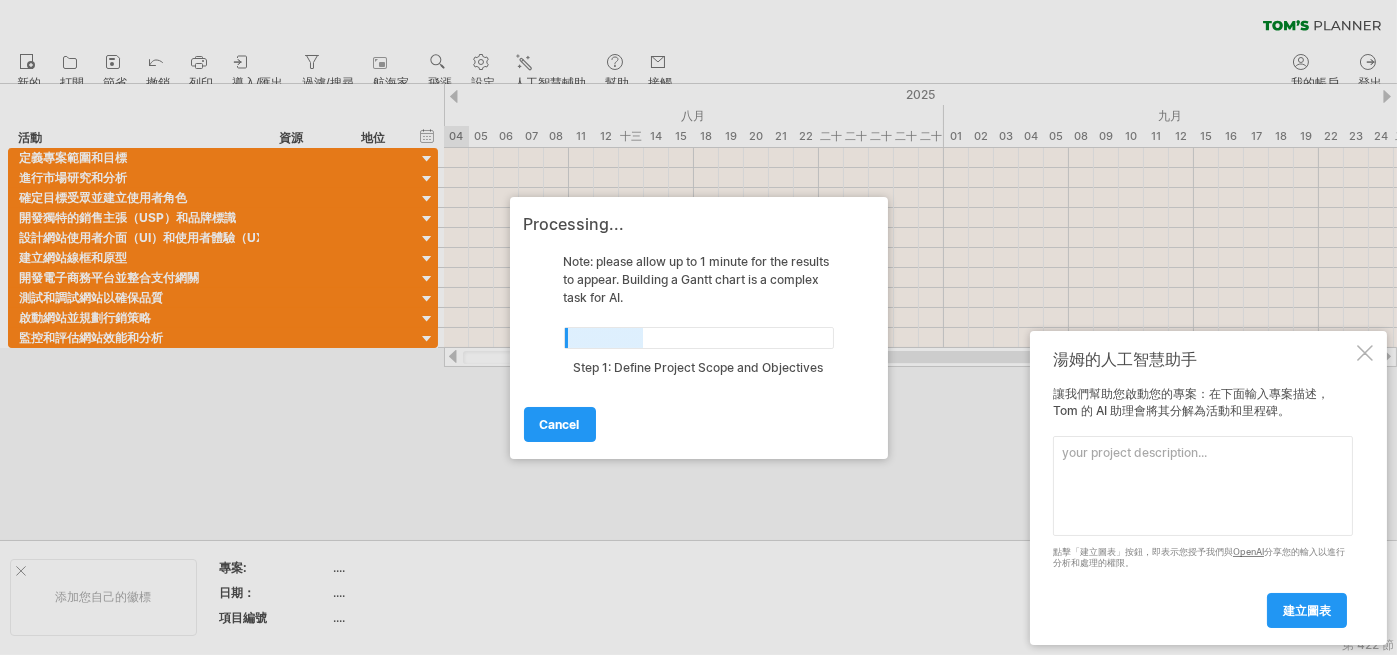 click on "湯姆的人工智慧助手 讓我們幫助您啟動您的專案：在下面輸入專案描述，[NAME] 的 AI 助理會將其分解為活動和里程碑。 Please provide a description here below of the project you would like to plan. 點擊「建立圖表」按鈕，即表示您授予我們與 OpenAI 分享您的輸入以進行分析和處理的權限。 建立圖表" at bounding box center [1208, 488] 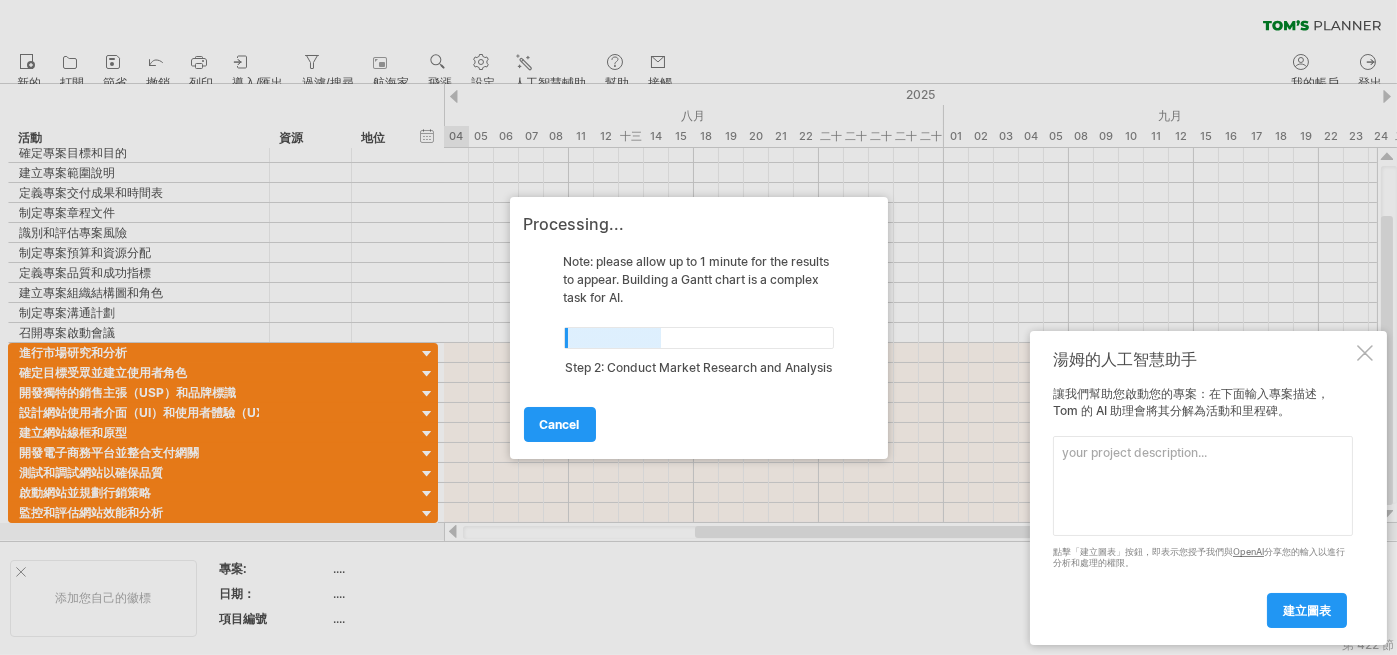 click at bounding box center [1365, 353] 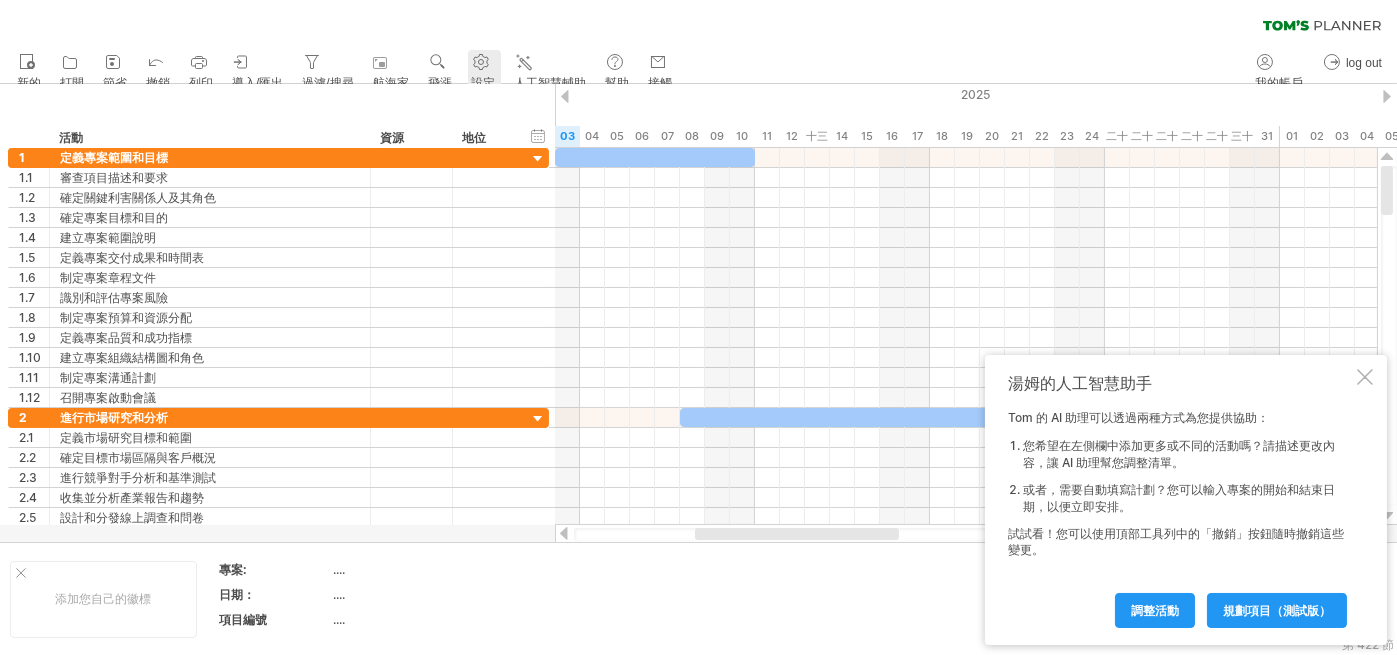 click 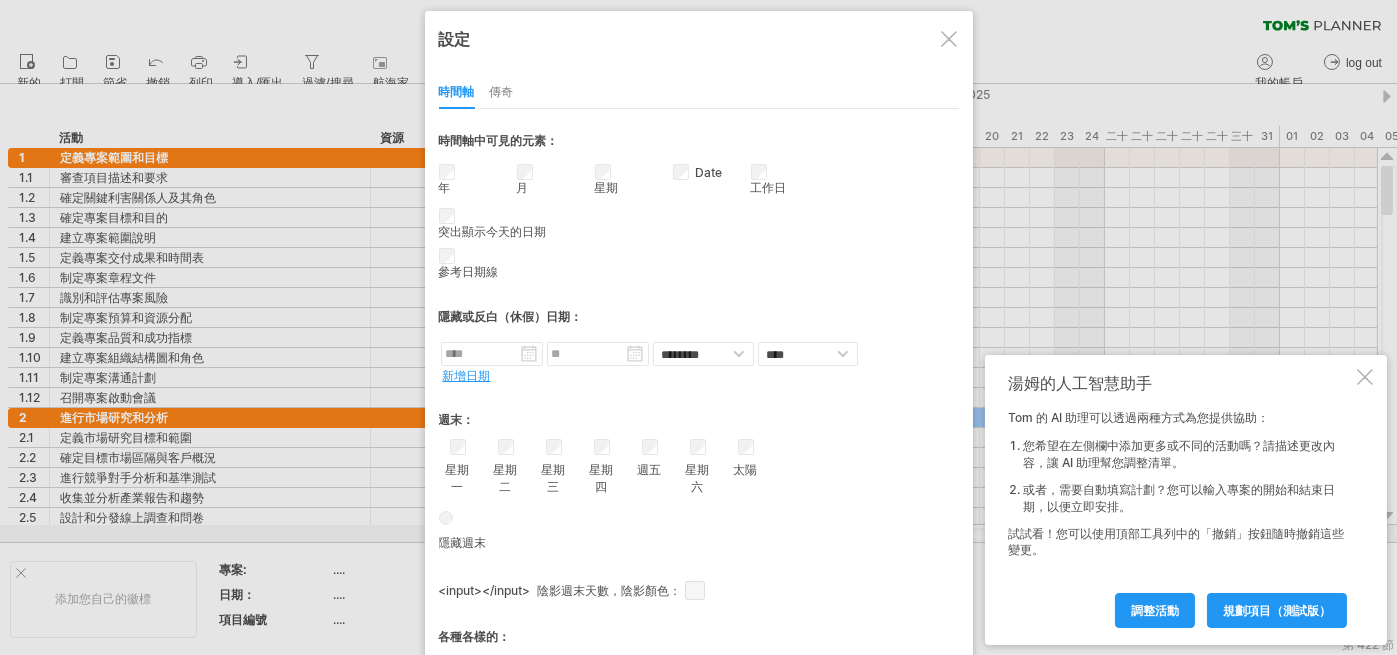 click on "傳奇" at bounding box center [502, 93] 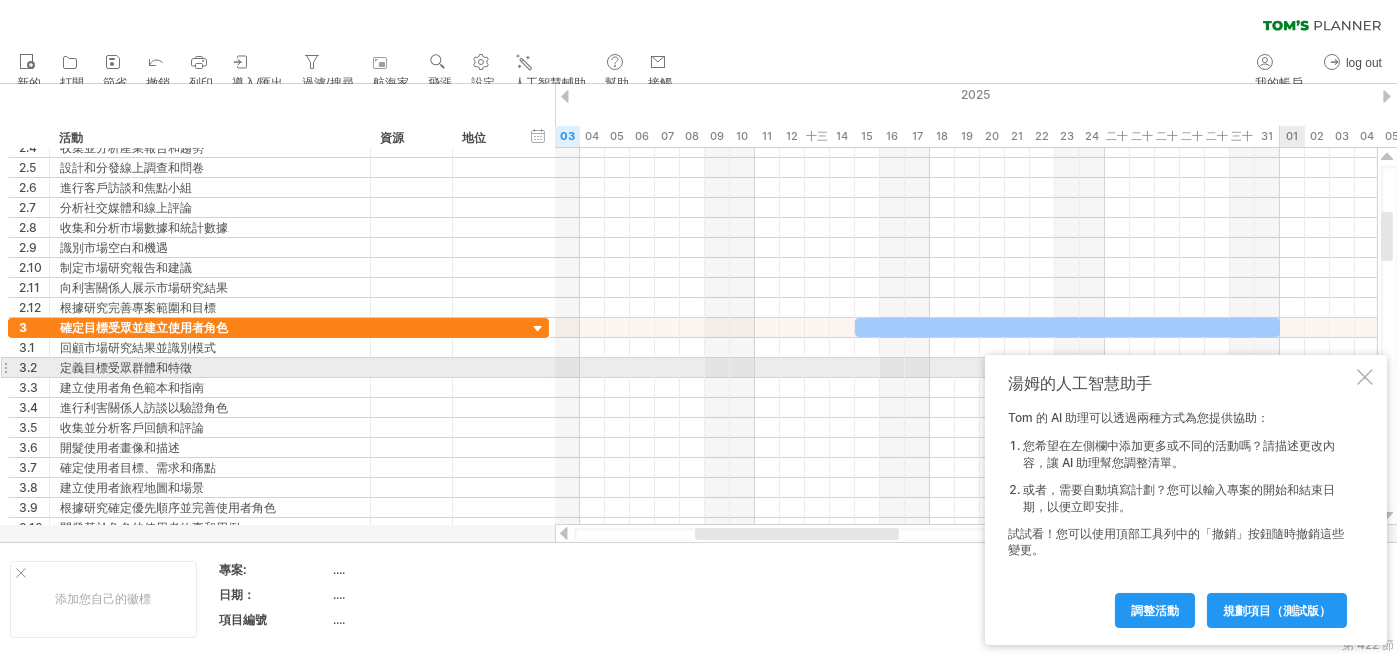 click at bounding box center (1365, 377) 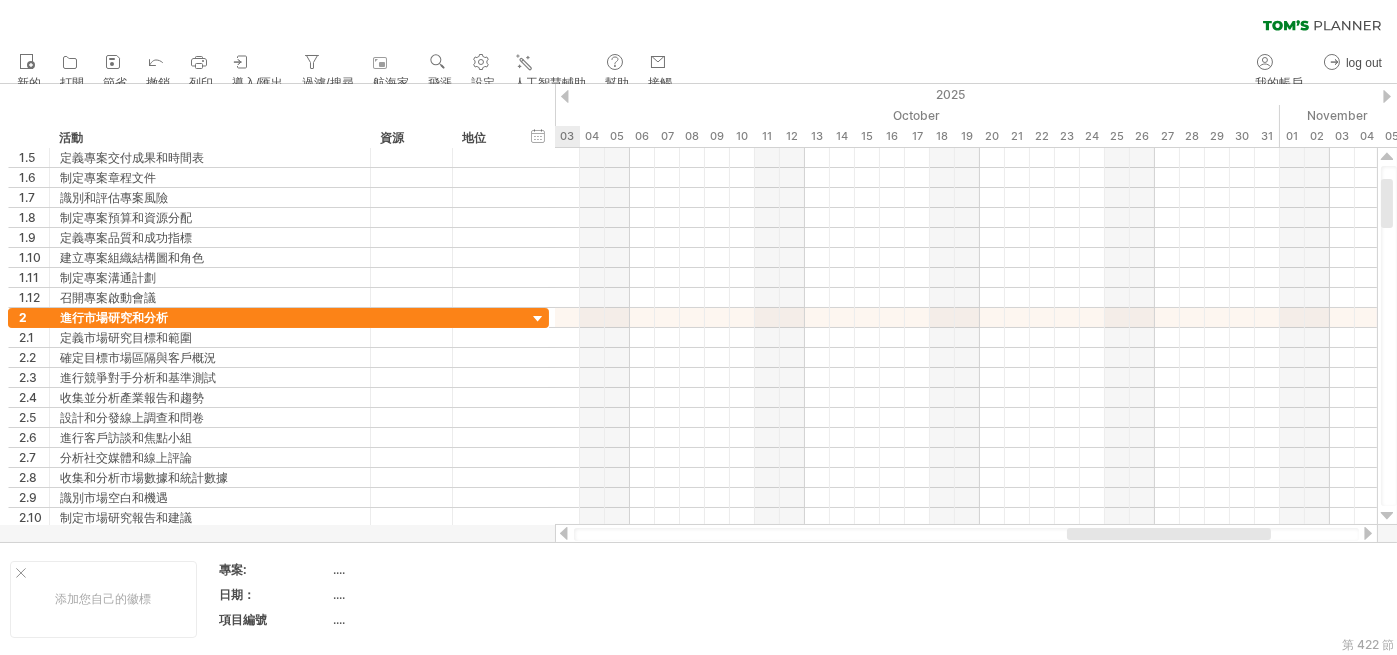 drag, startPoint x: 723, startPoint y: 532, endPoint x: 1117, endPoint y: 537, distance: 394.03174 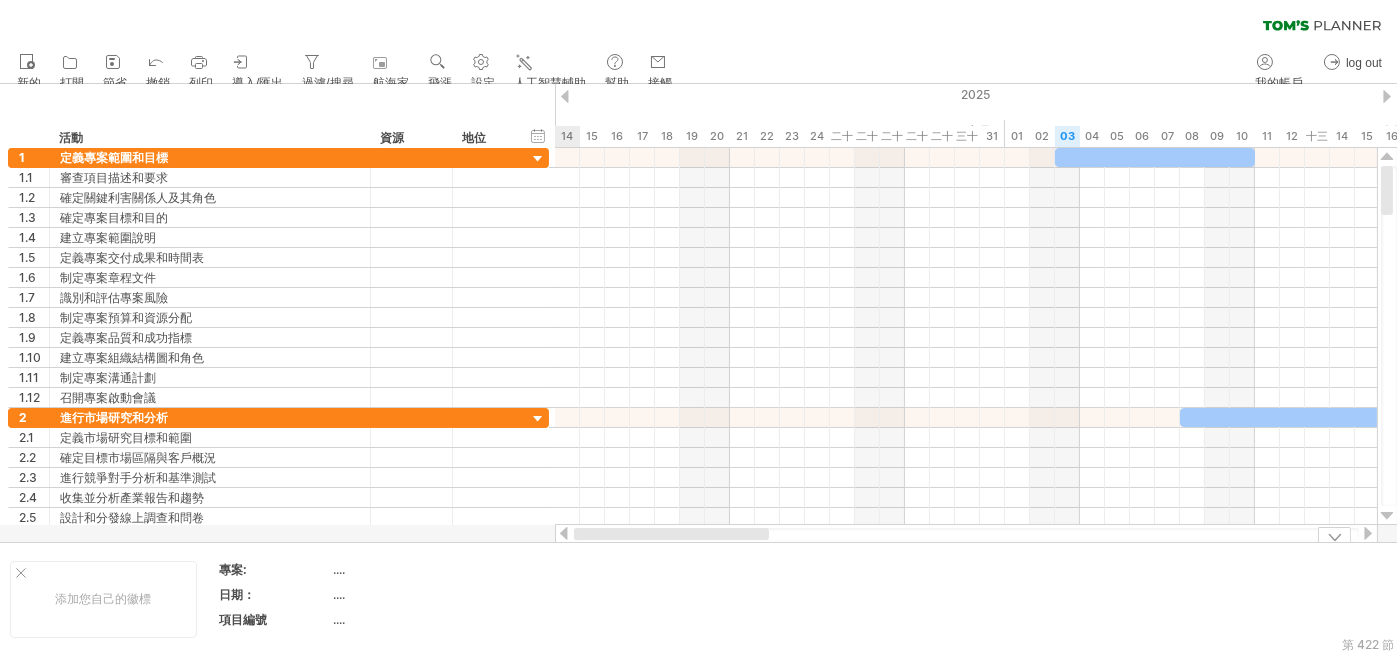 drag, startPoint x: 1151, startPoint y: 534, endPoint x: 559, endPoint y: 557, distance: 592.4466 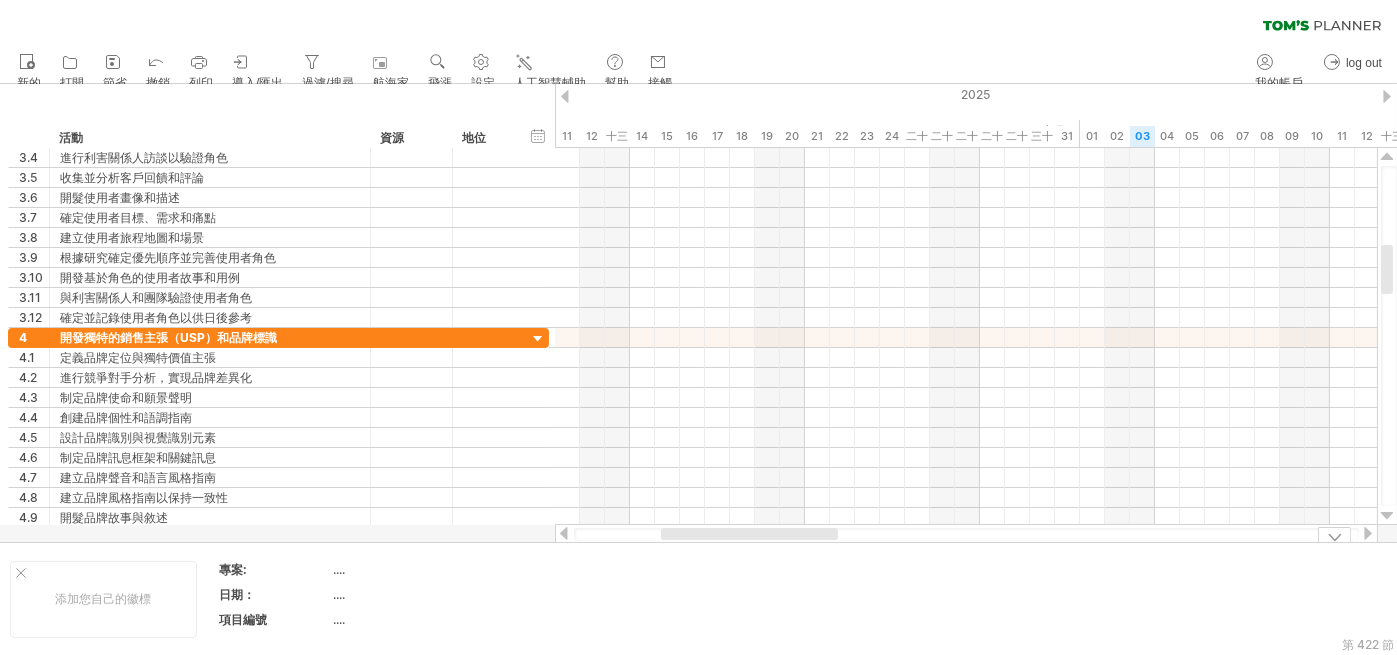 drag, startPoint x: 796, startPoint y: 534, endPoint x: 713, endPoint y: 539, distance: 83.15047 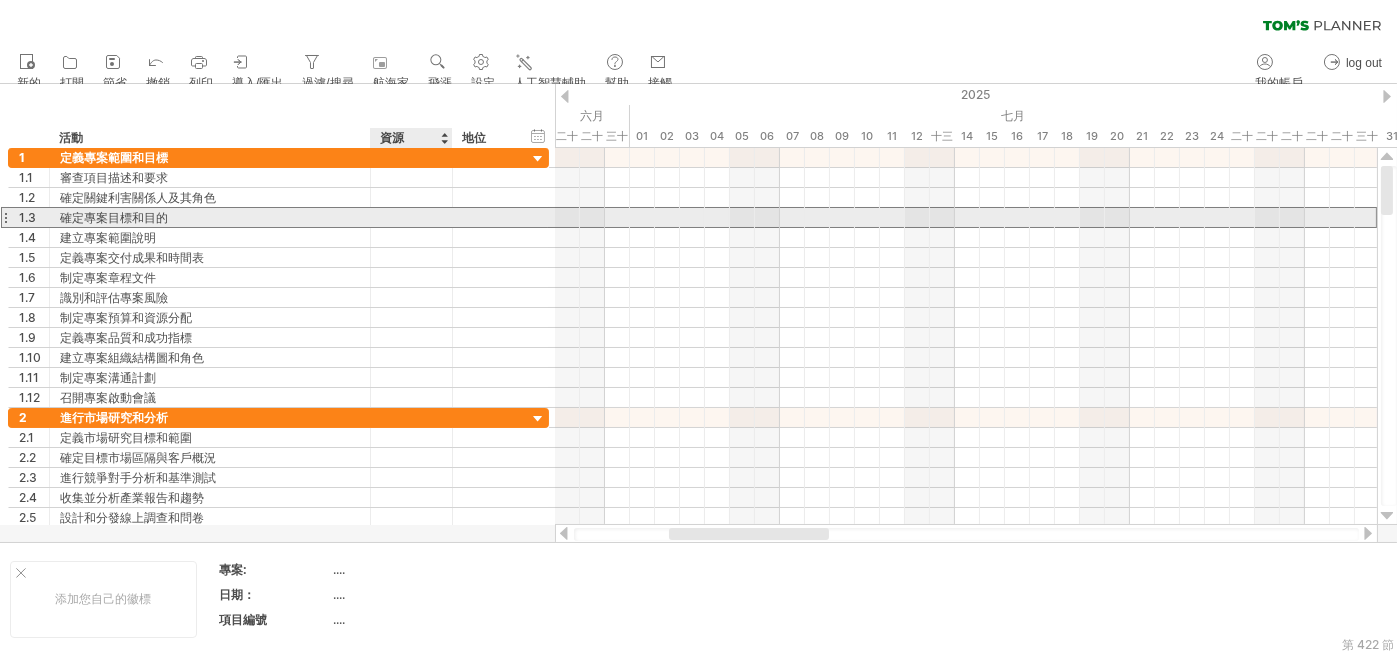 click at bounding box center (411, 217) 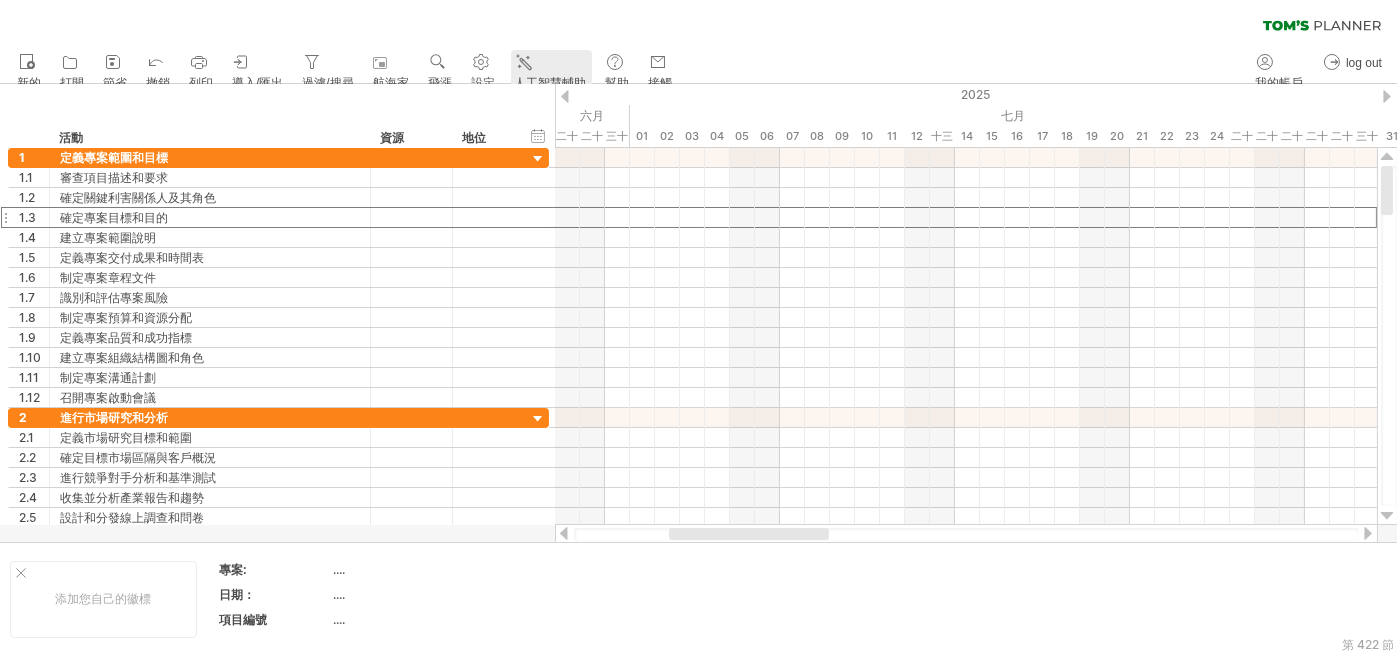click on "人工智慧輔助" at bounding box center [551, 73] 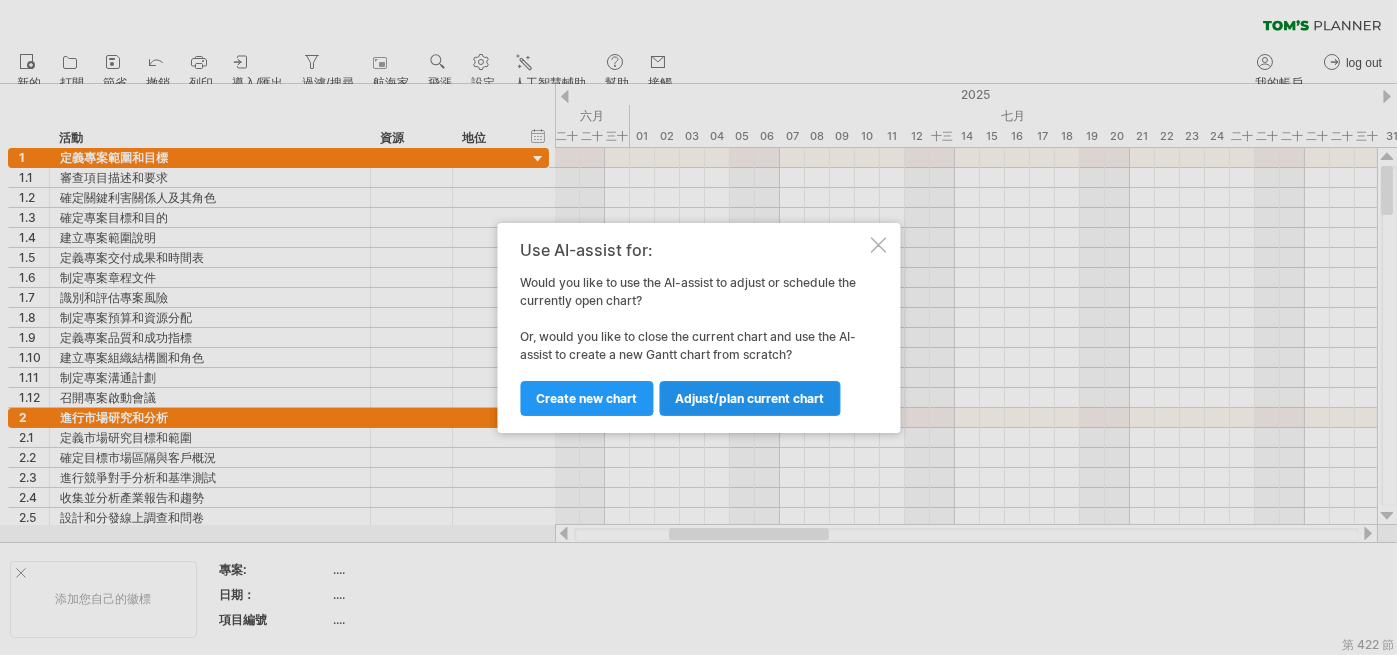click on "Adjust/plan current chart" at bounding box center (749, 398) 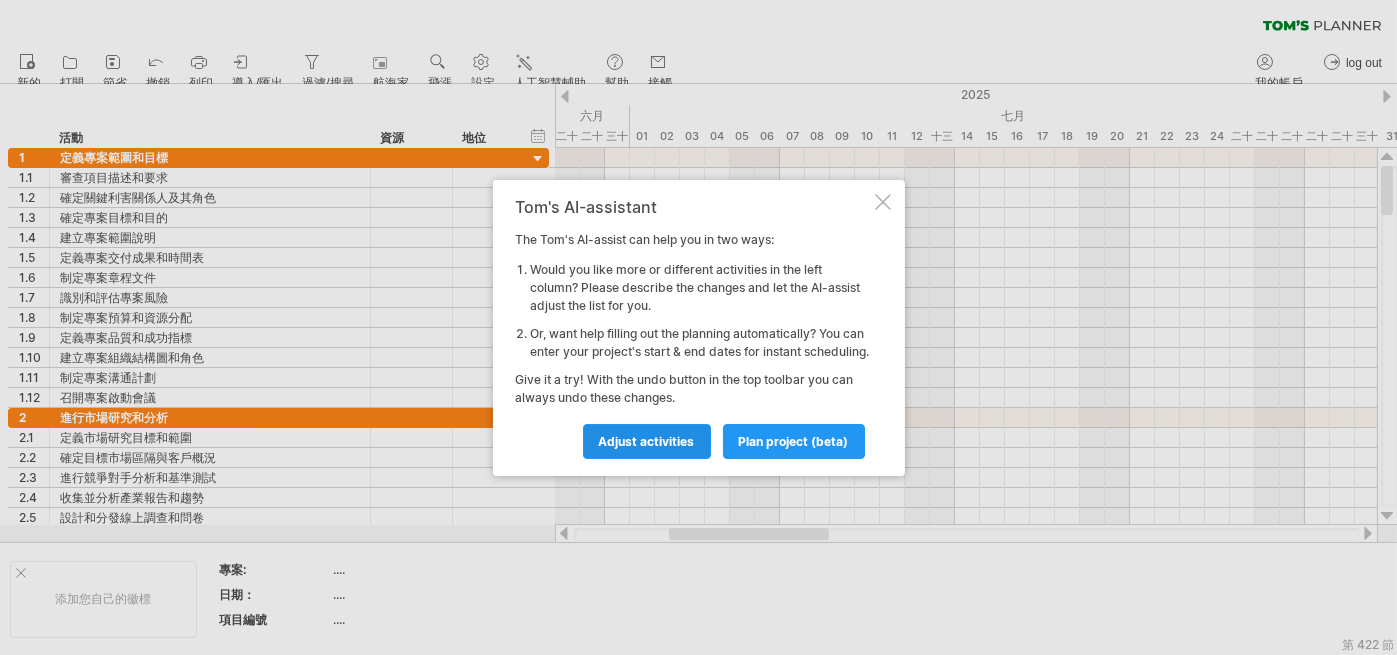 click on "Adjust activities" at bounding box center (647, 441) 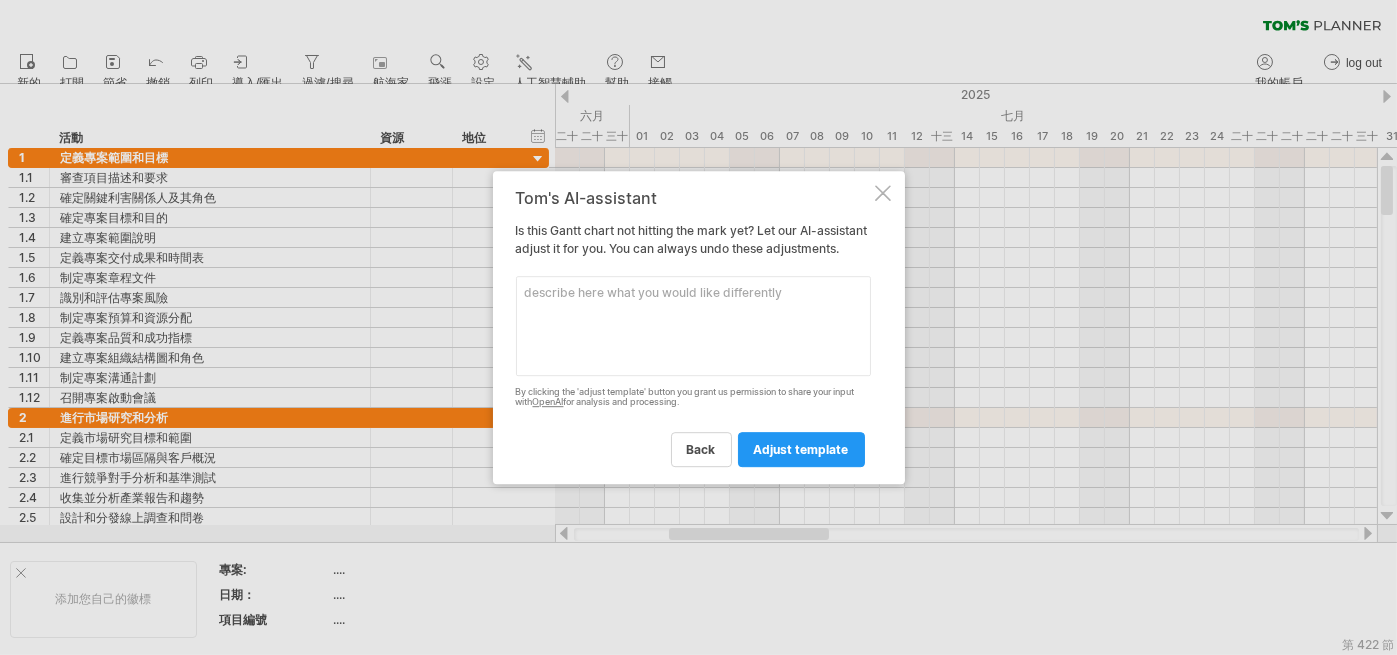 click at bounding box center (693, 326) 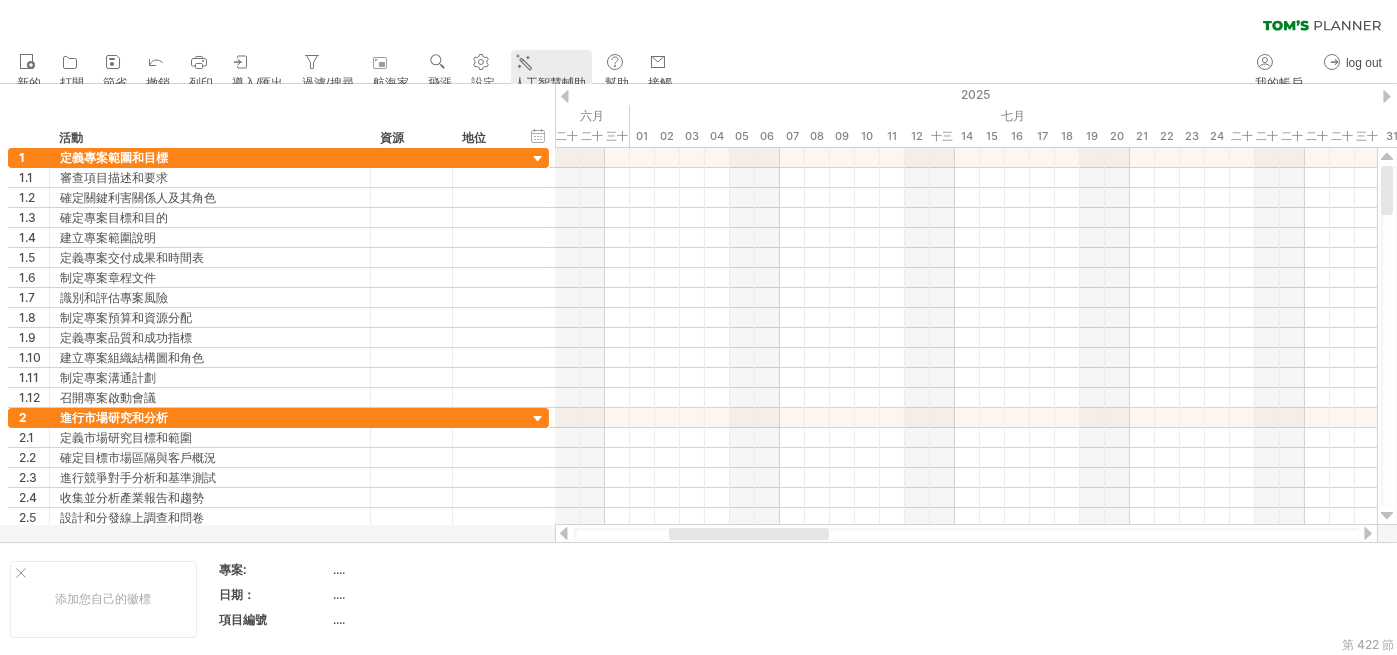 click 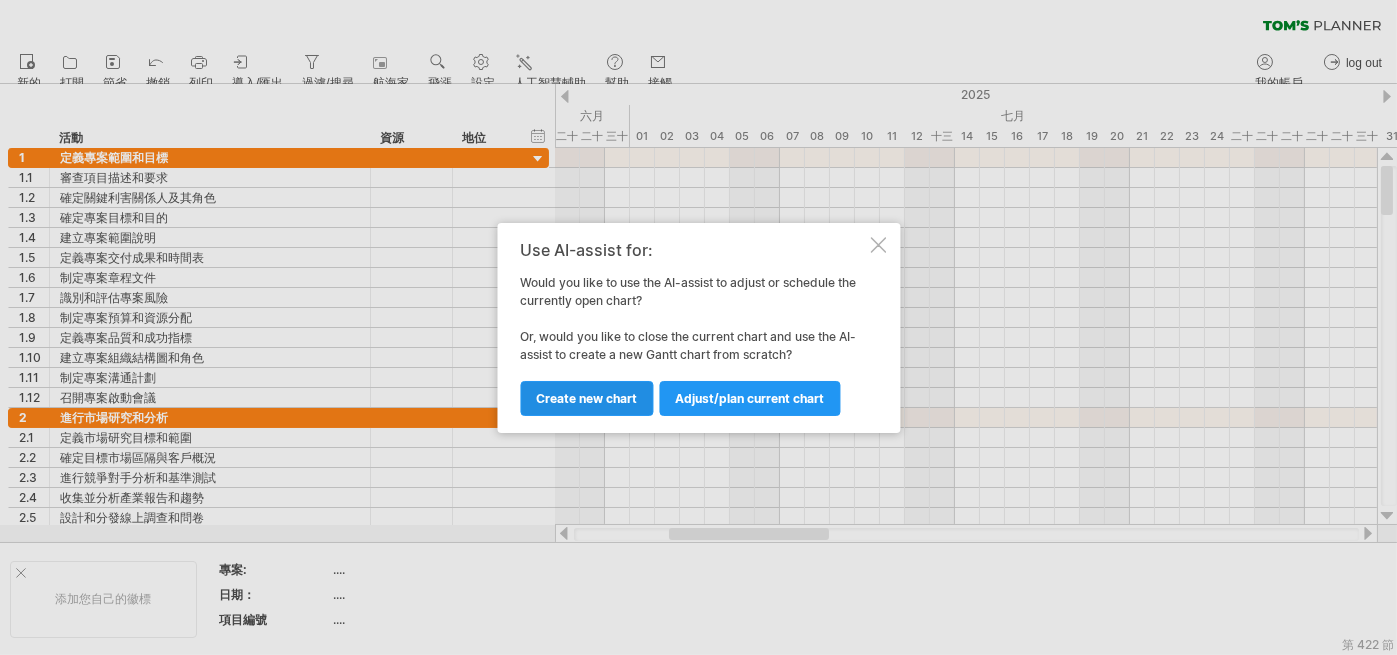 click on "Create new chart" at bounding box center (586, 398) 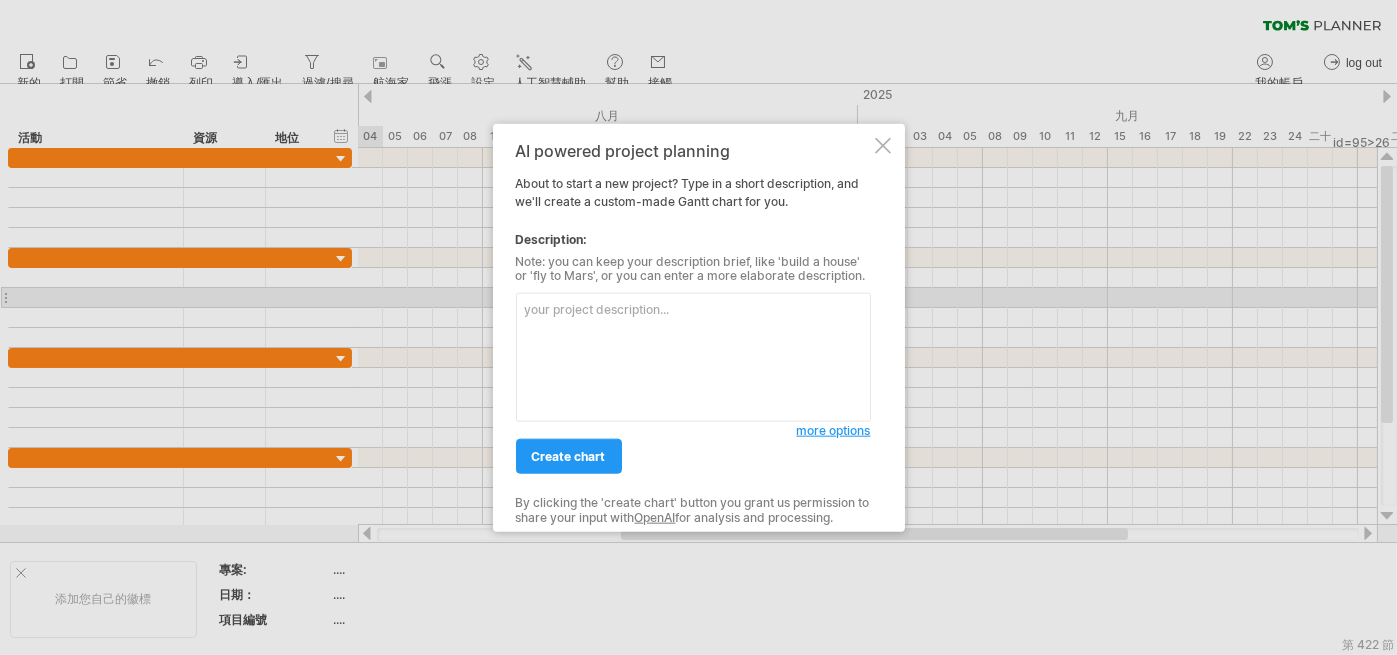 click at bounding box center (693, 357) 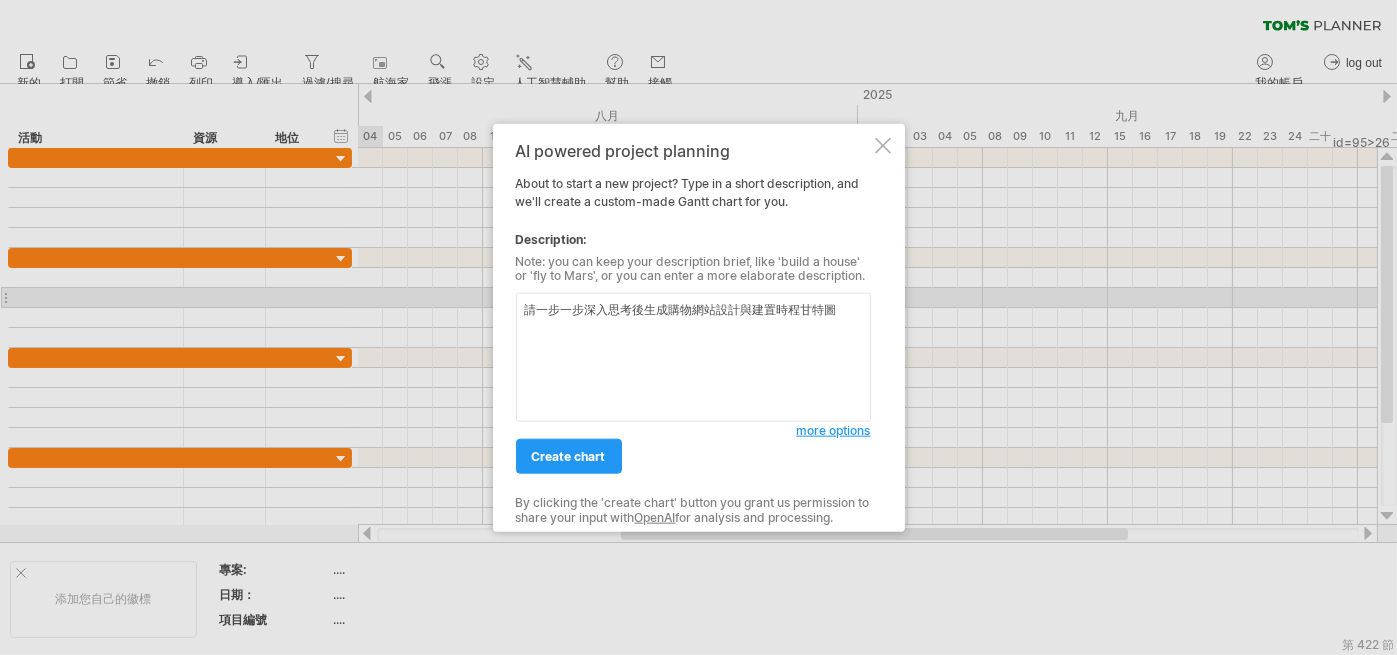 type on "請一步一步深入思考後生成購物網站設計與建置時程甘特圖" 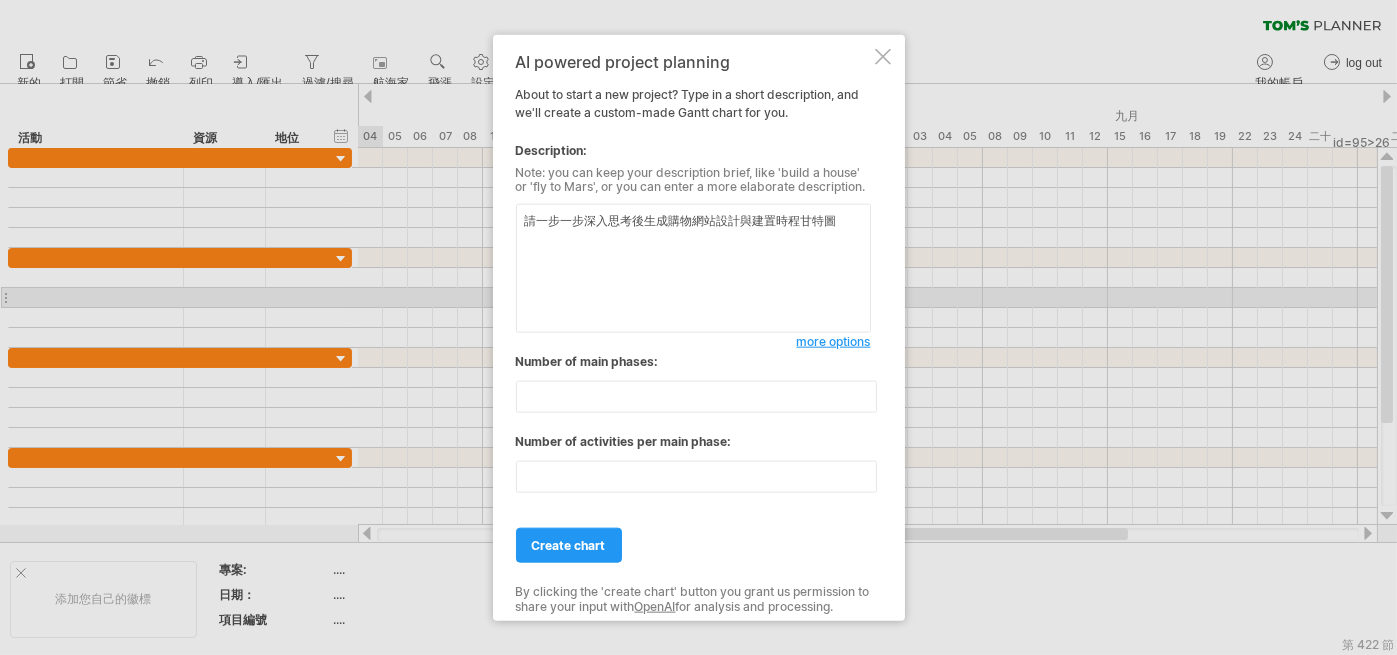 click on "more options" at bounding box center [834, 341] 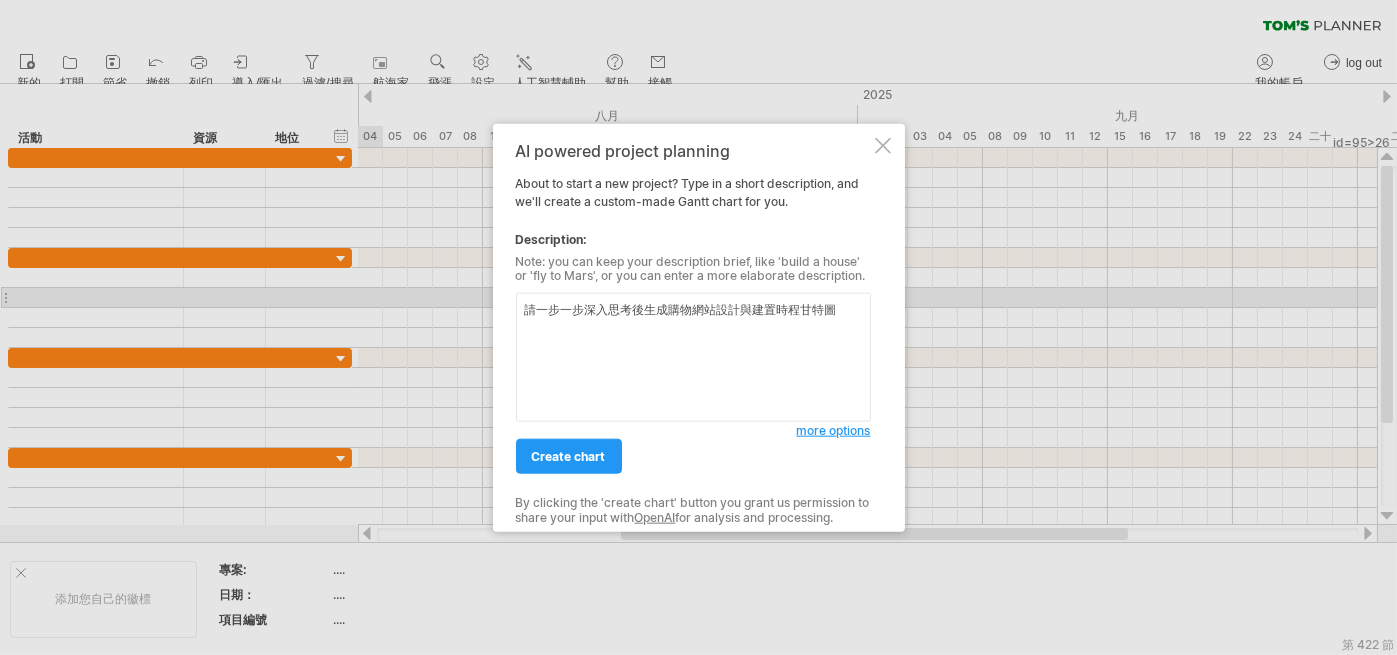 click on "AI powered project planning About to start a new project? Type in a short description, and we'll create a custom-made Gantt chart for you. Description: Note: you can keep your description brief, like 'build a house' or 'fly to Mars', or you can enter a more elaborate description. 請一步一步深入思考後生成購物網站設計與建置時程甘特圖 more options Number of main phases: ** Number of activities per main phase: ** create chart By clicking the 'create chart' button you grant us permission to share your input with OpenAI for analysis and processing." at bounding box center [693, 327] 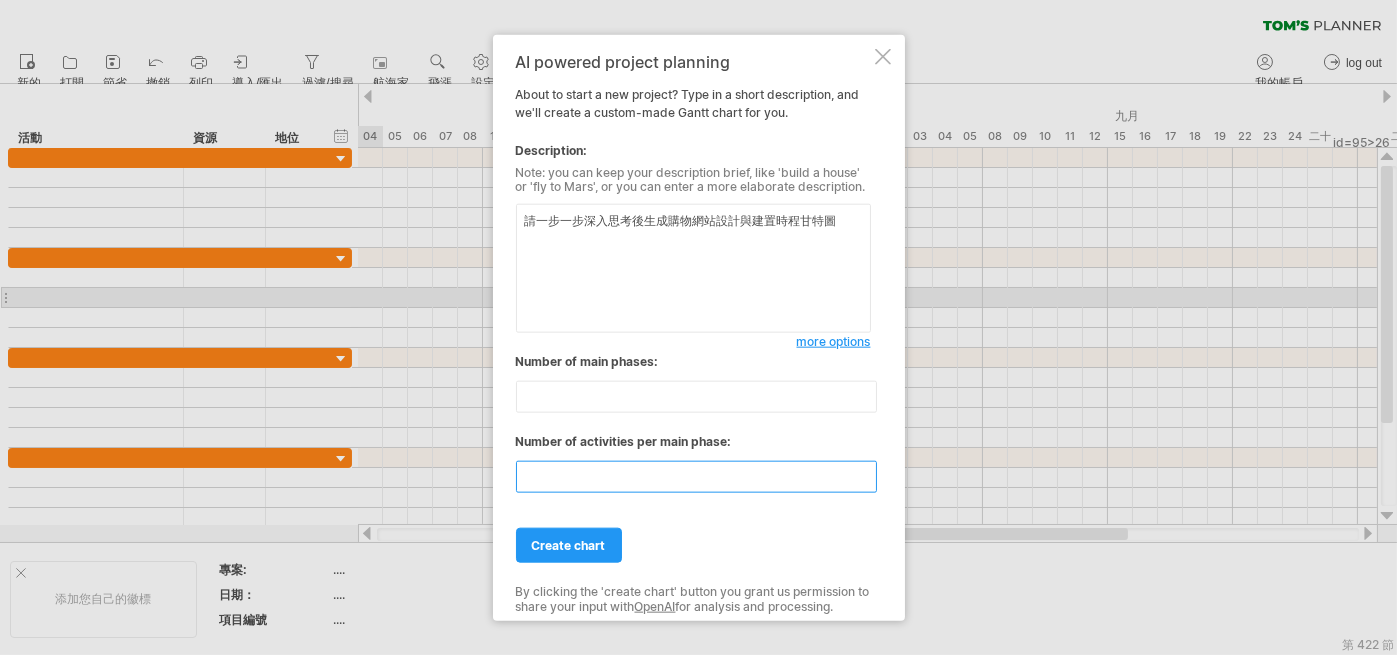 click on "**" at bounding box center (696, 477) 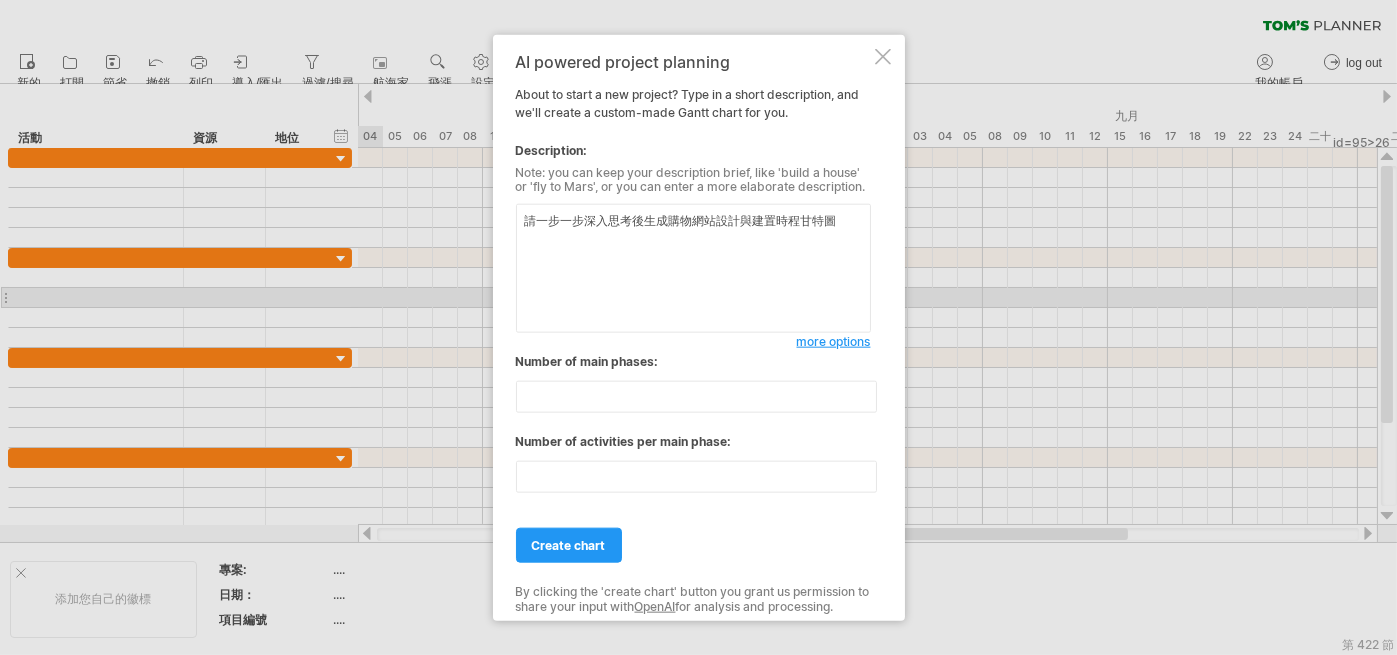 click at bounding box center (883, 56) 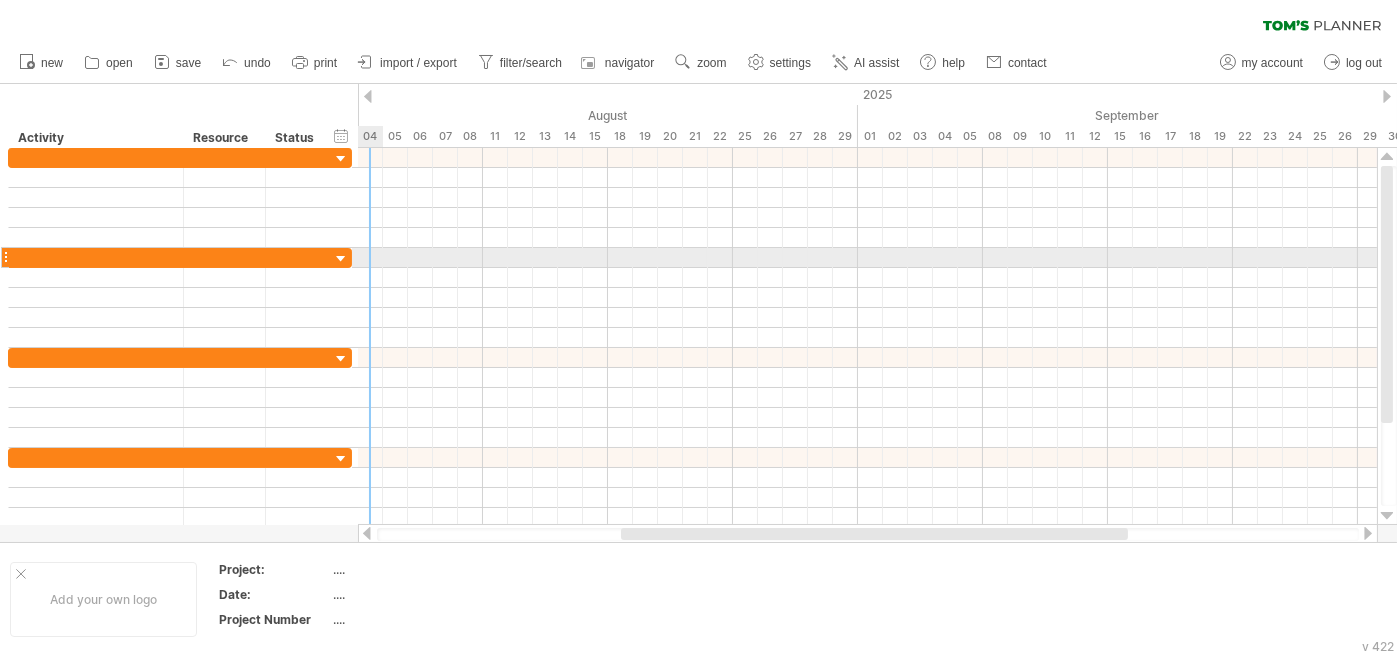 click at bounding box center (341, 259) 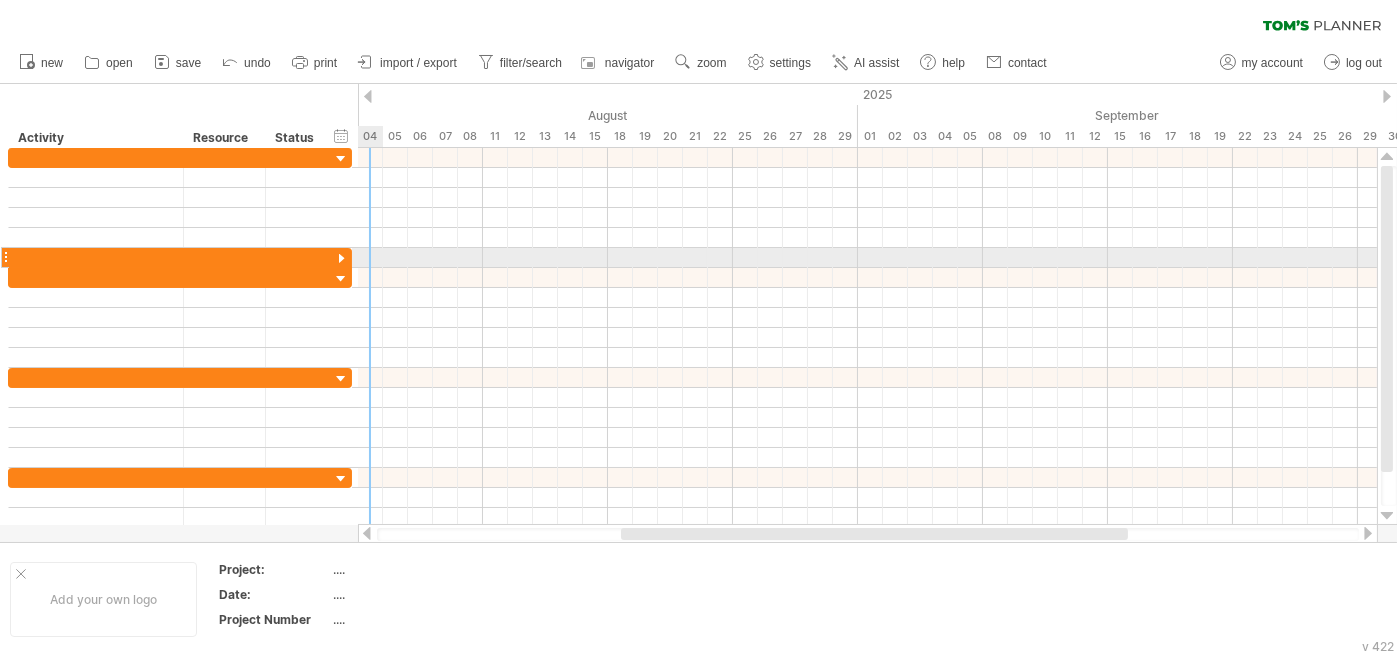 click at bounding box center [341, 259] 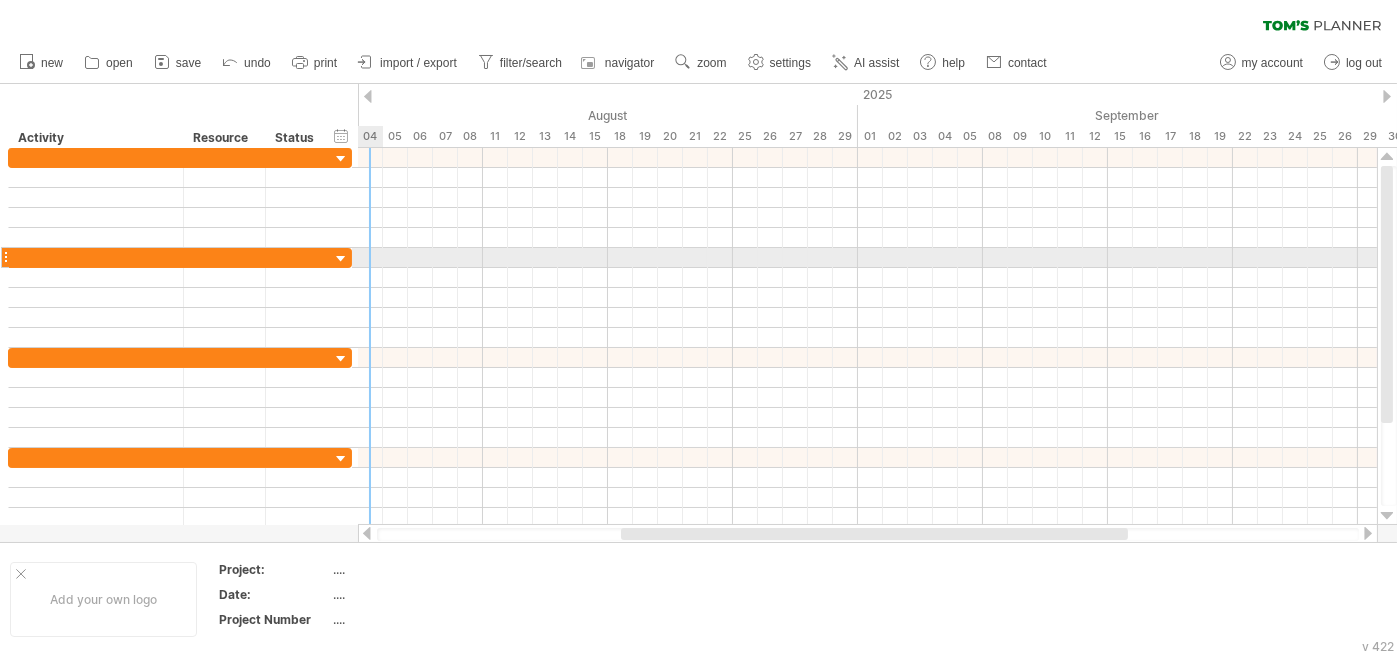 click at bounding box center [341, 259] 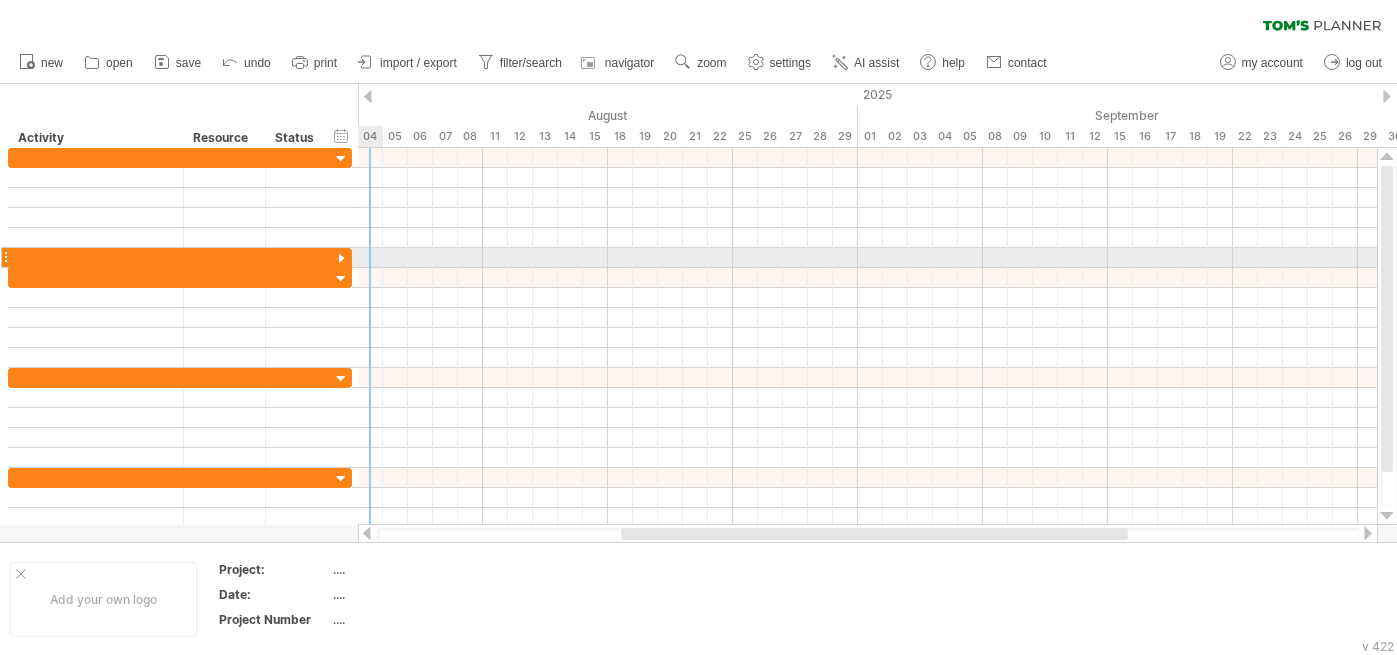 click at bounding box center (341, 259) 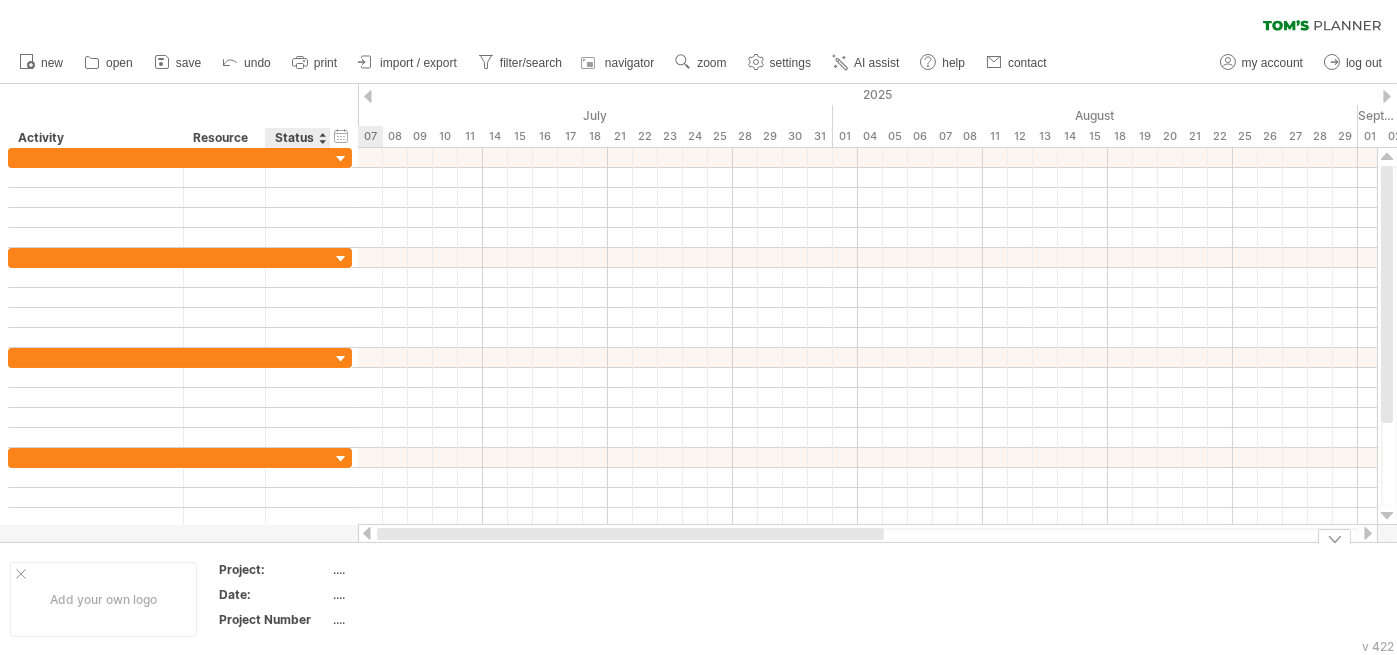 drag, startPoint x: 696, startPoint y: 542, endPoint x: 329, endPoint y: 552, distance: 367.1362 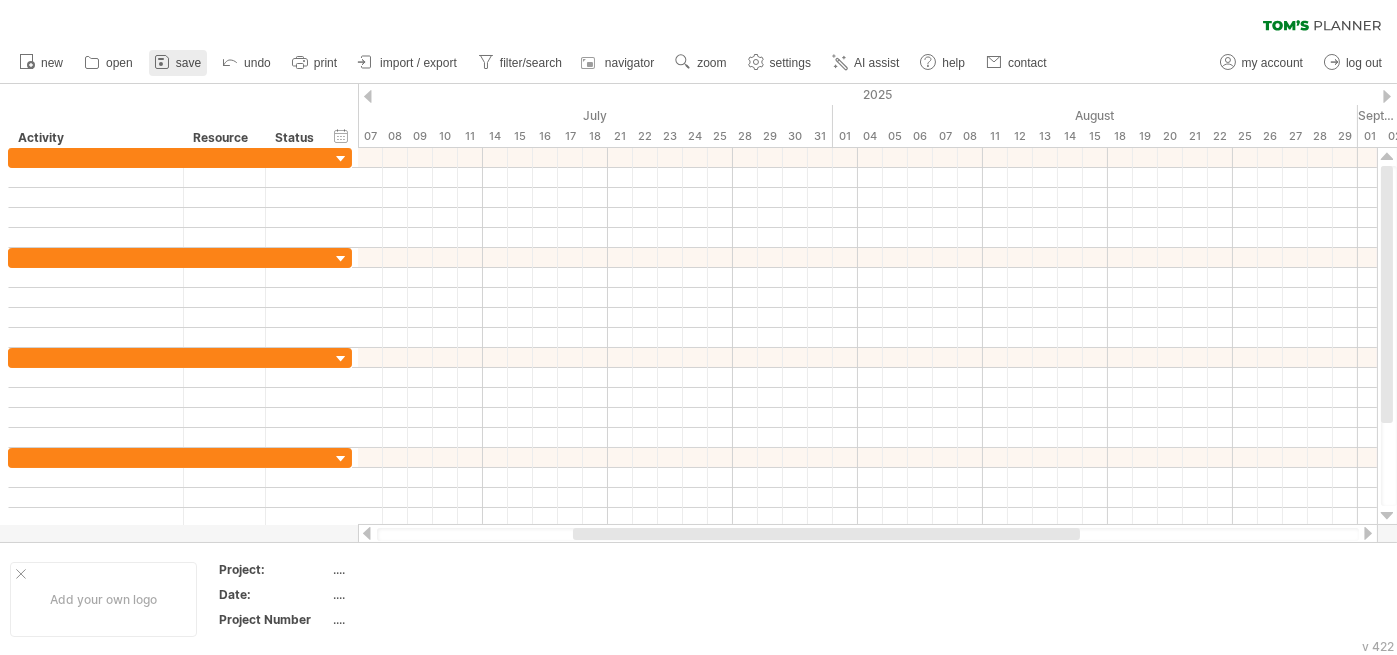 click on "save" at bounding box center [188, 63] 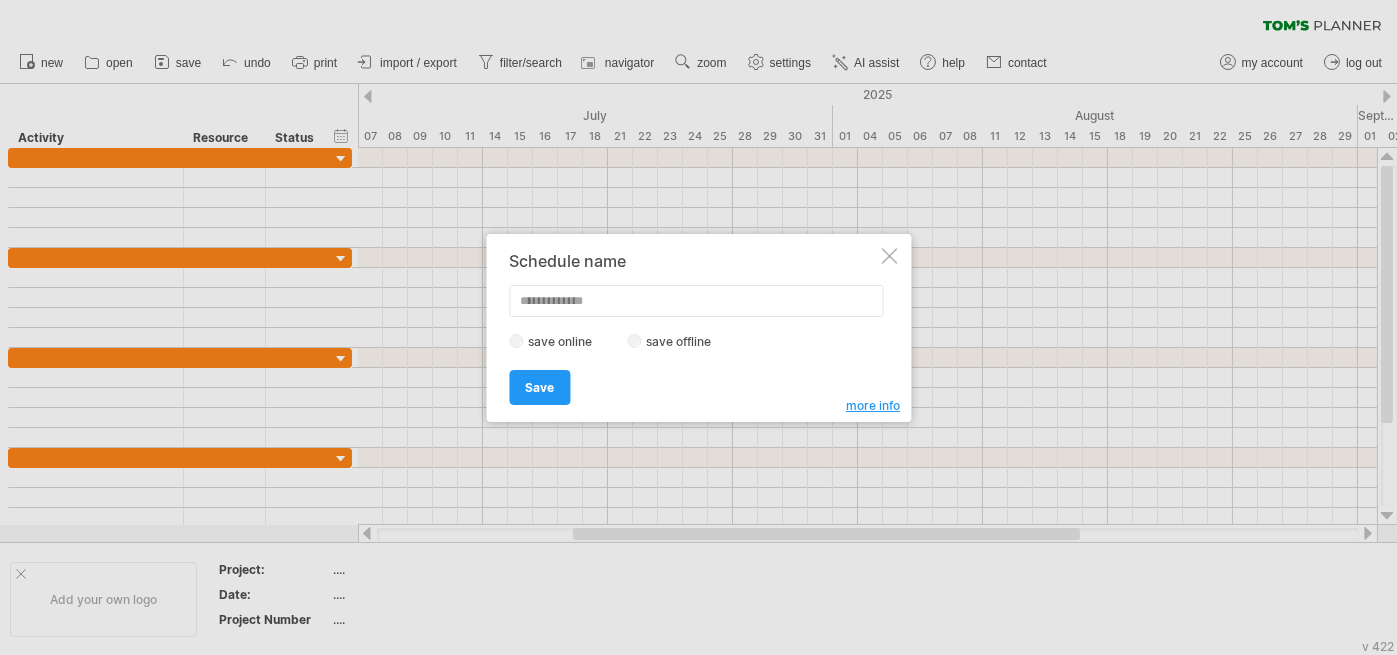 click on "Schedule name save online save offline more info Save Save Save schedules online/offline: You can save your schedule offline in a text file on your own computer or you can save your schedule online on one of our servers. Pros offline: If your schedule contains confidential information and you don't feel comfortable storing it on our servers, storing your schedules offline is the best and safest option. Pros online: You'll be able to collaborate with others on the schedule, share it online and access it from any computer with an Internet connection. You'll have all your schedules in one place and auto-save will make sure you'll never lose your work." at bounding box center (698, 328) 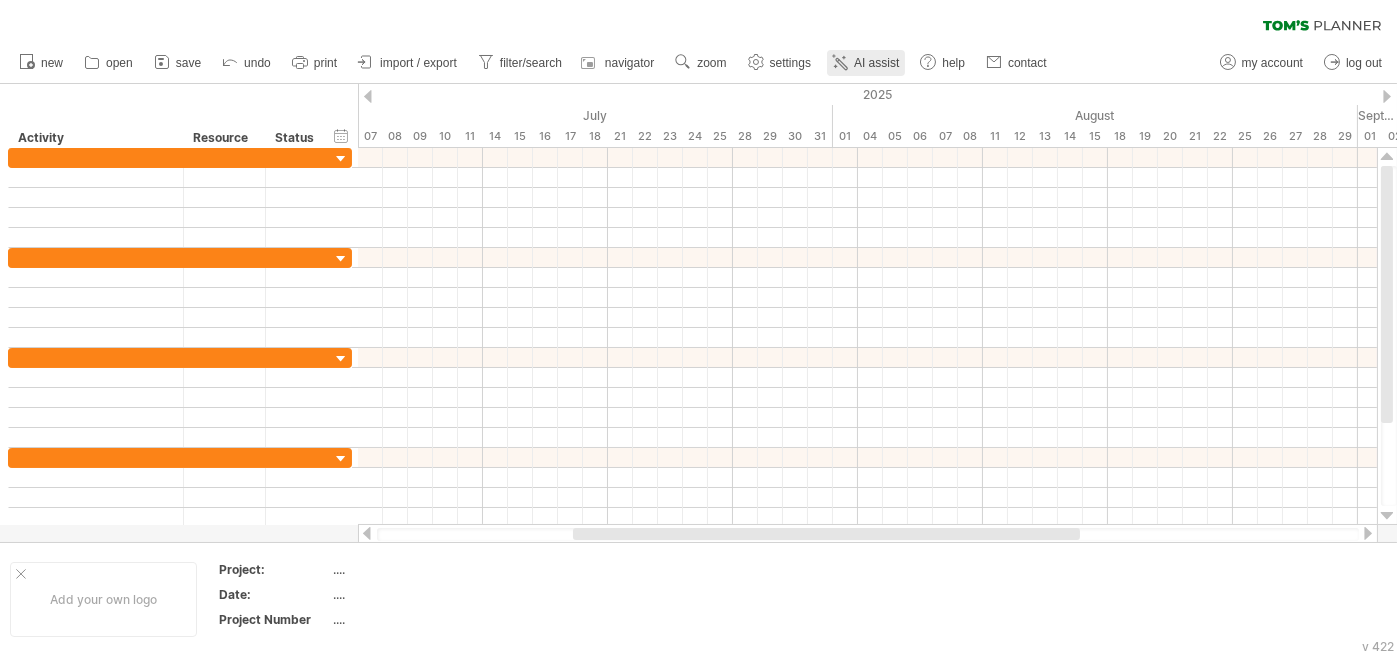 click 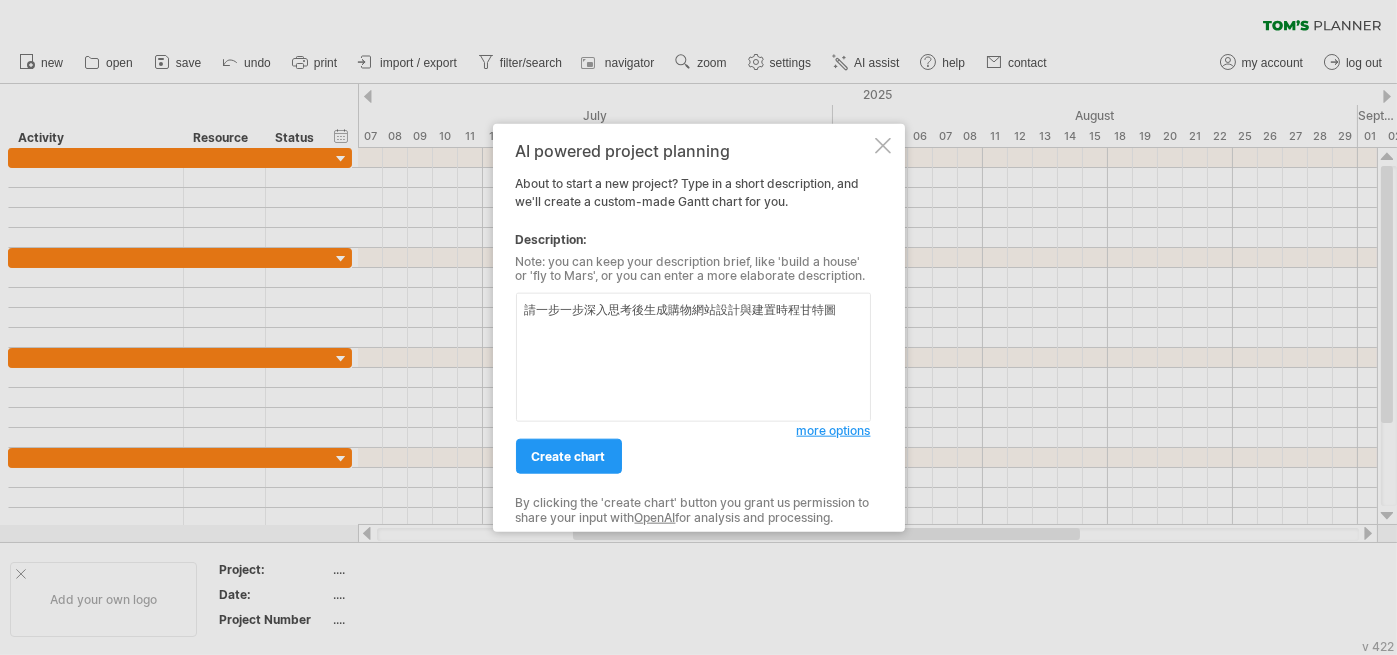 type on "請一步一步深入思考後生成購物網站設計與建置時程甘特圖" 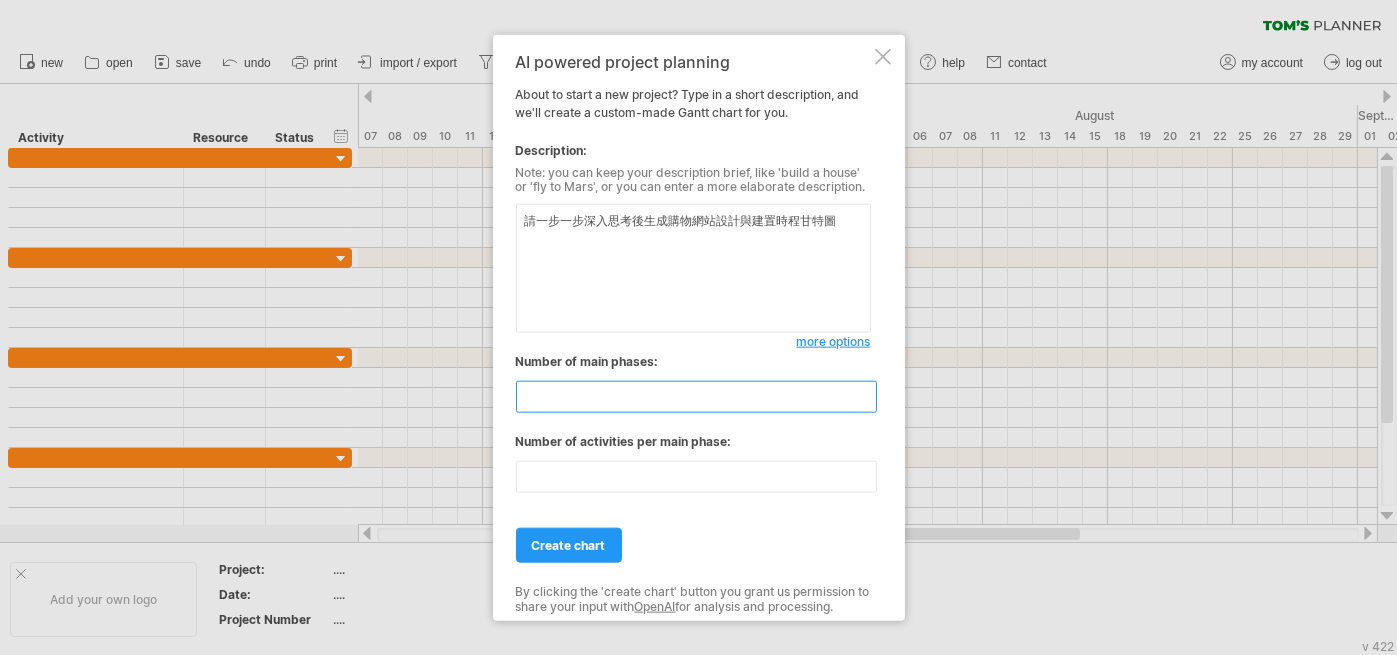 click on "**" at bounding box center [696, 397] 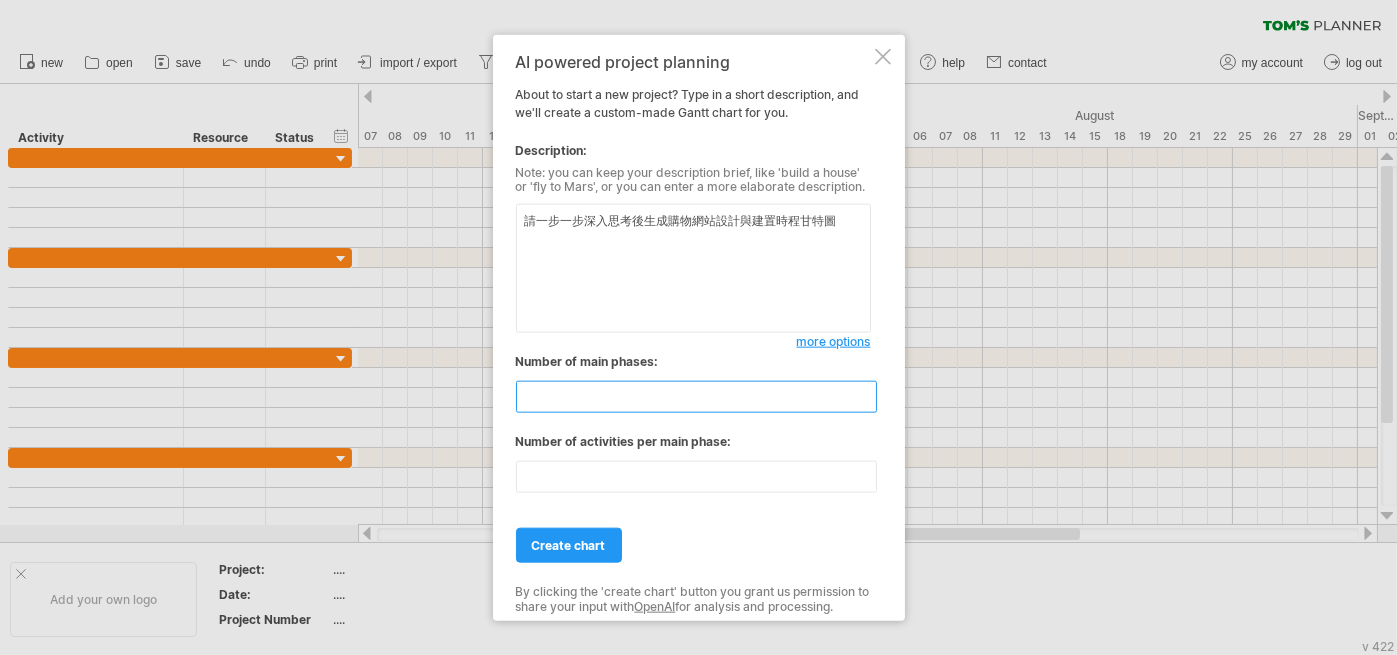 type on "*" 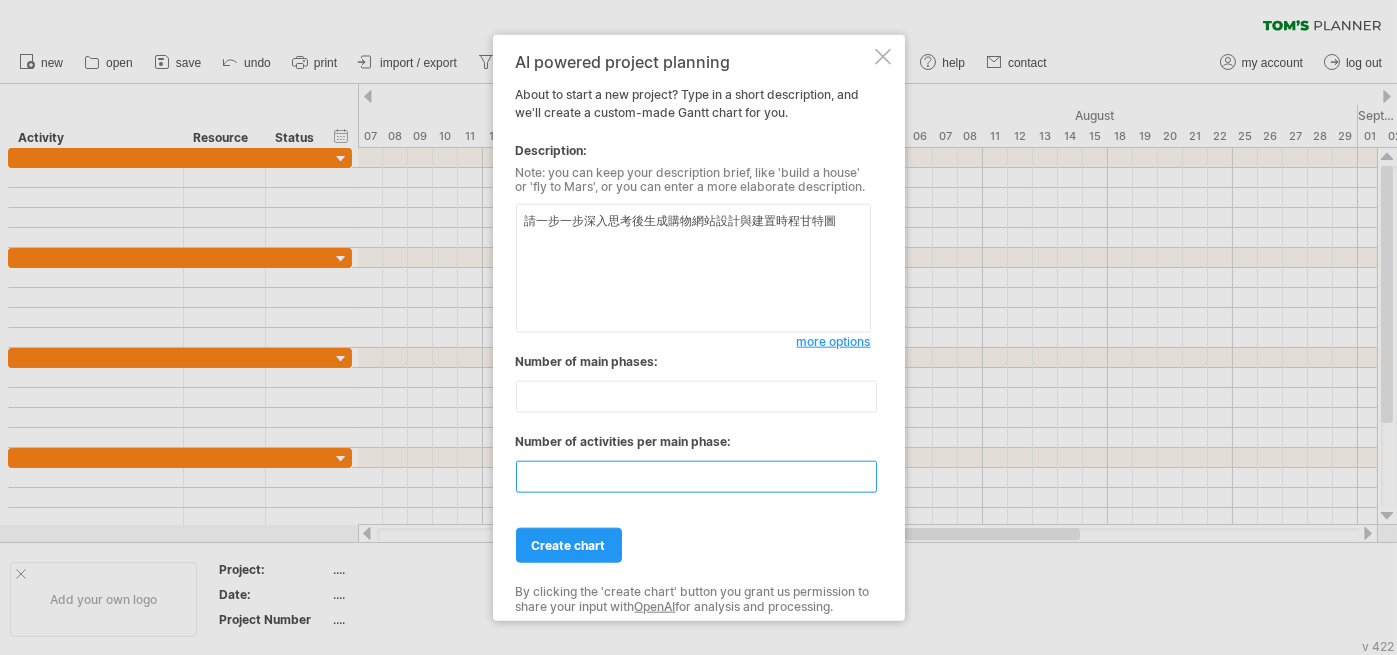 click on "**" at bounding box center [696, 477] 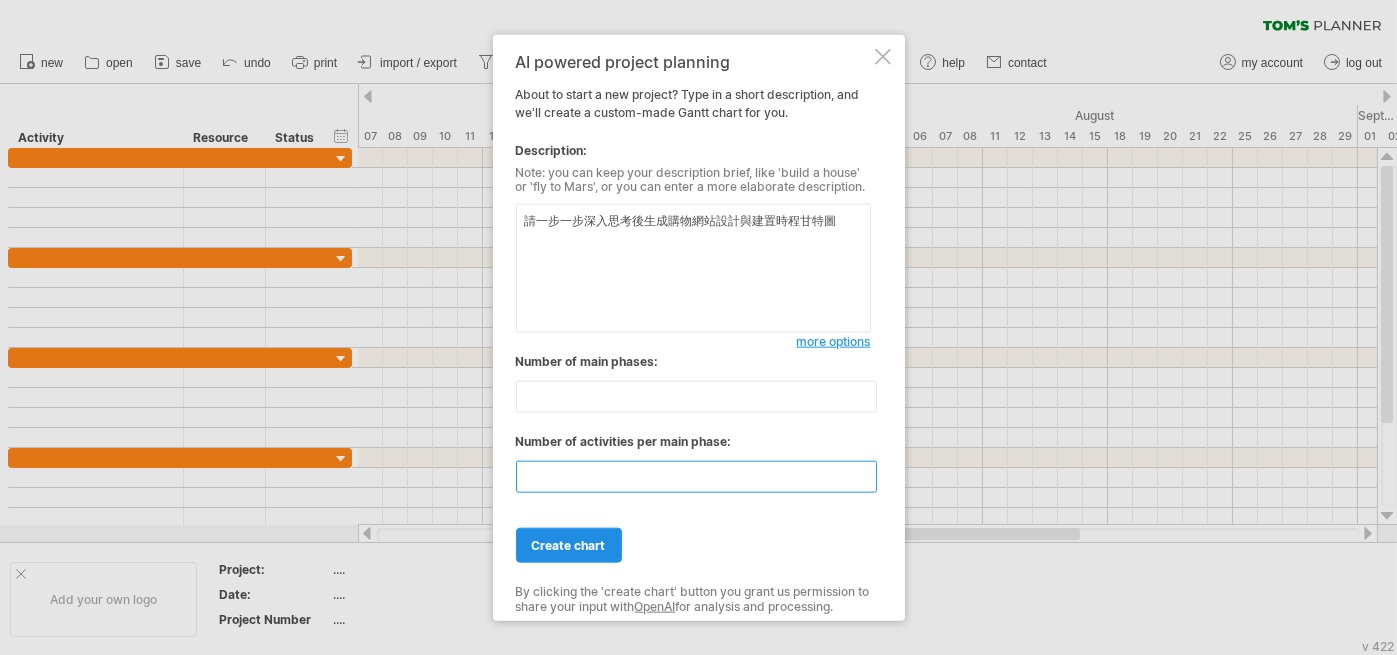 type on "*" 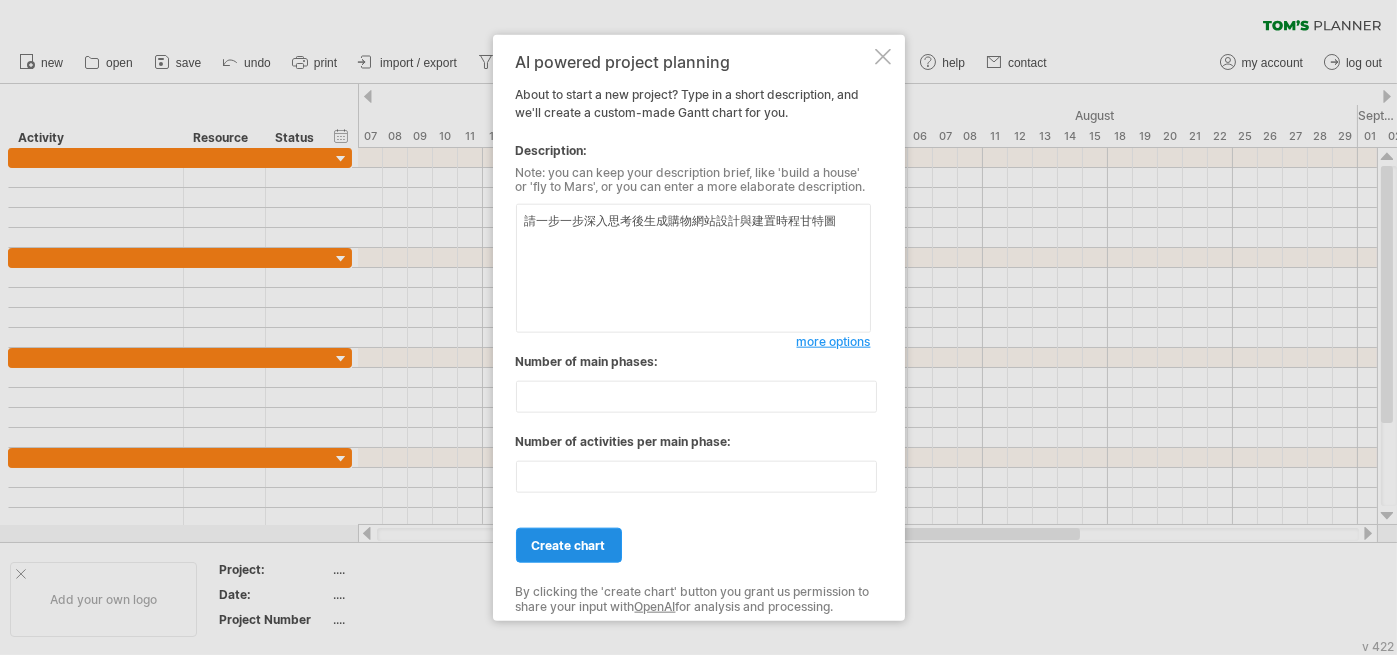 click on "create chart" at bounding box center (569, 545) 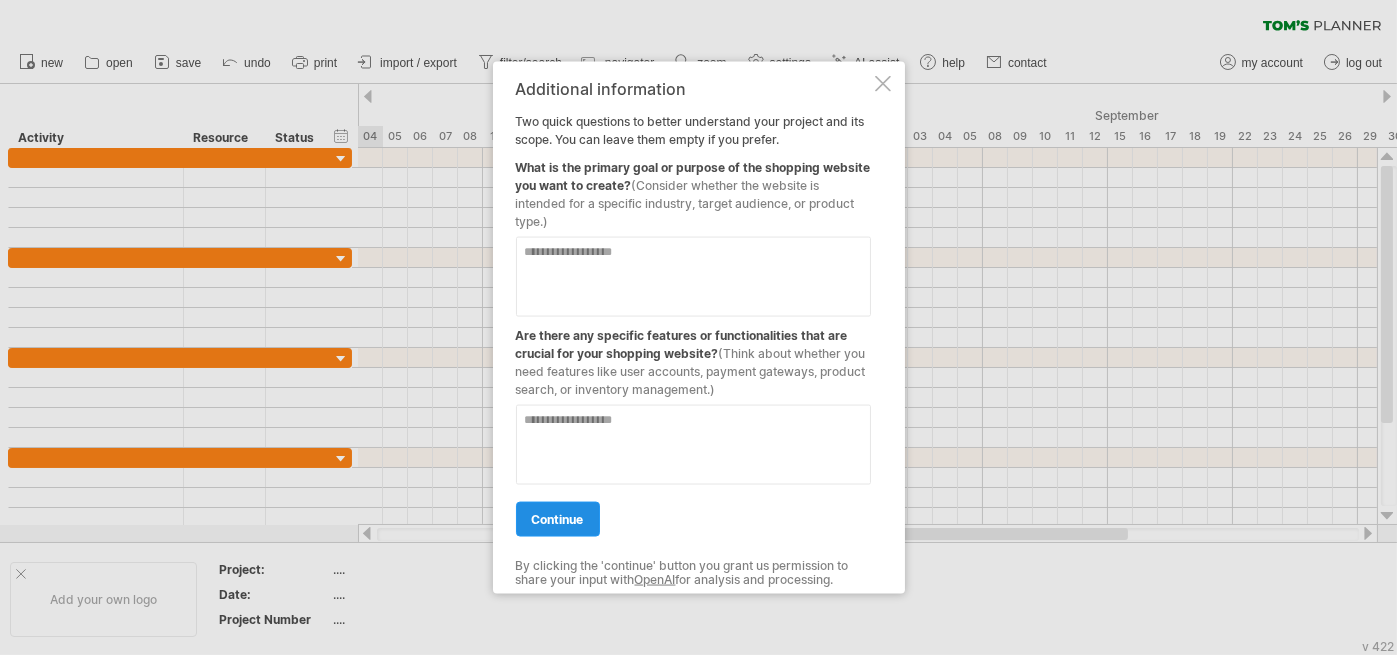 click on "continue" at bounding box center [558, 518] 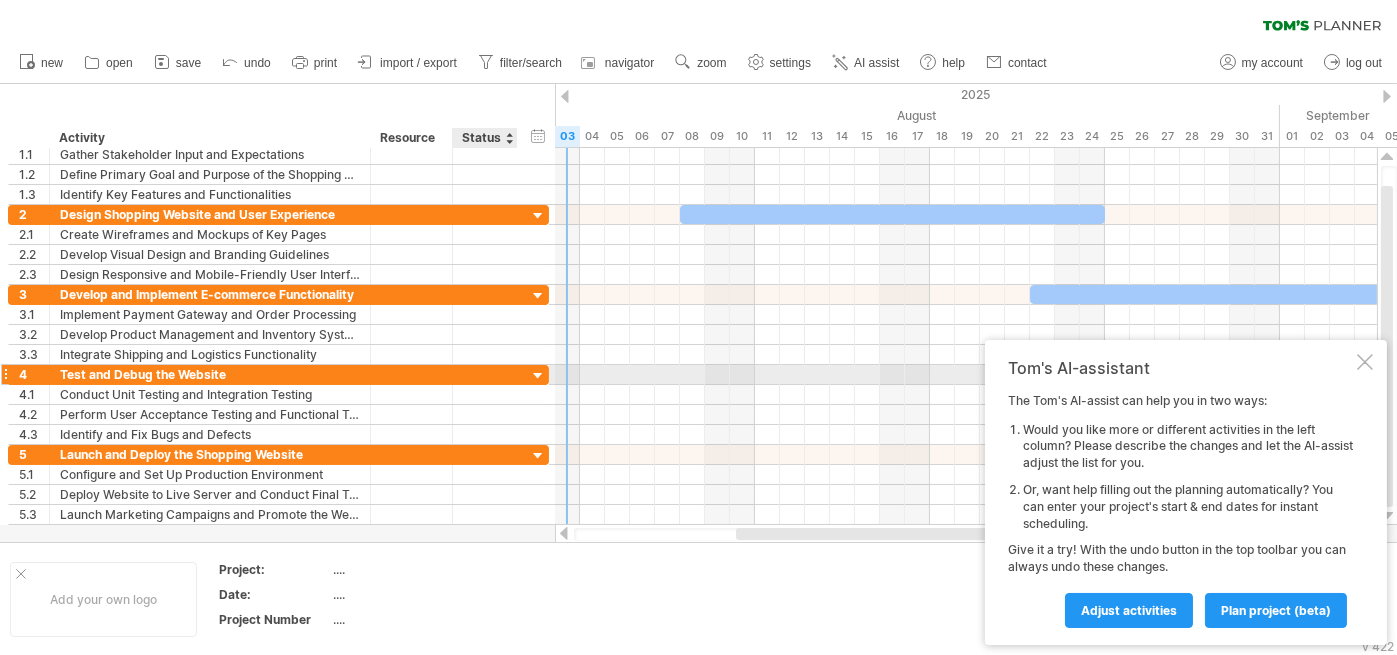 click on "**********" at bounding box center (278, 375) 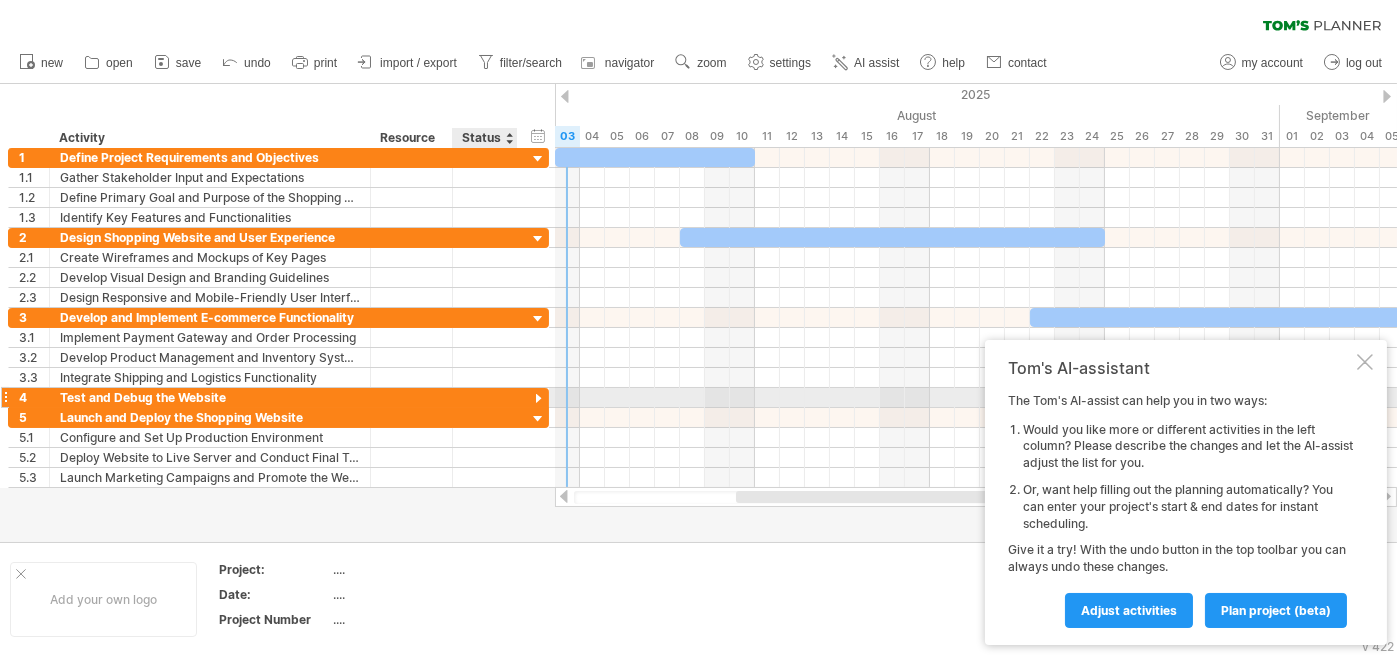click at bounding box center (538, 399) 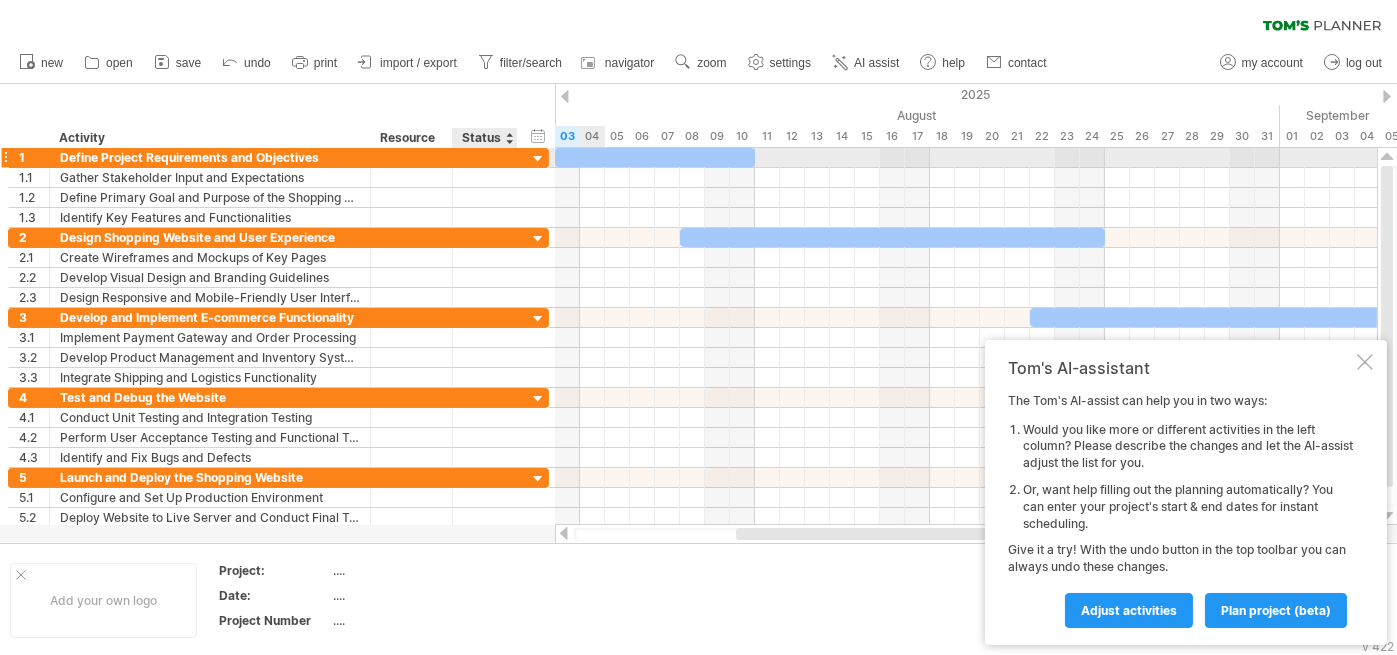 click at bounding box center (538, 159) 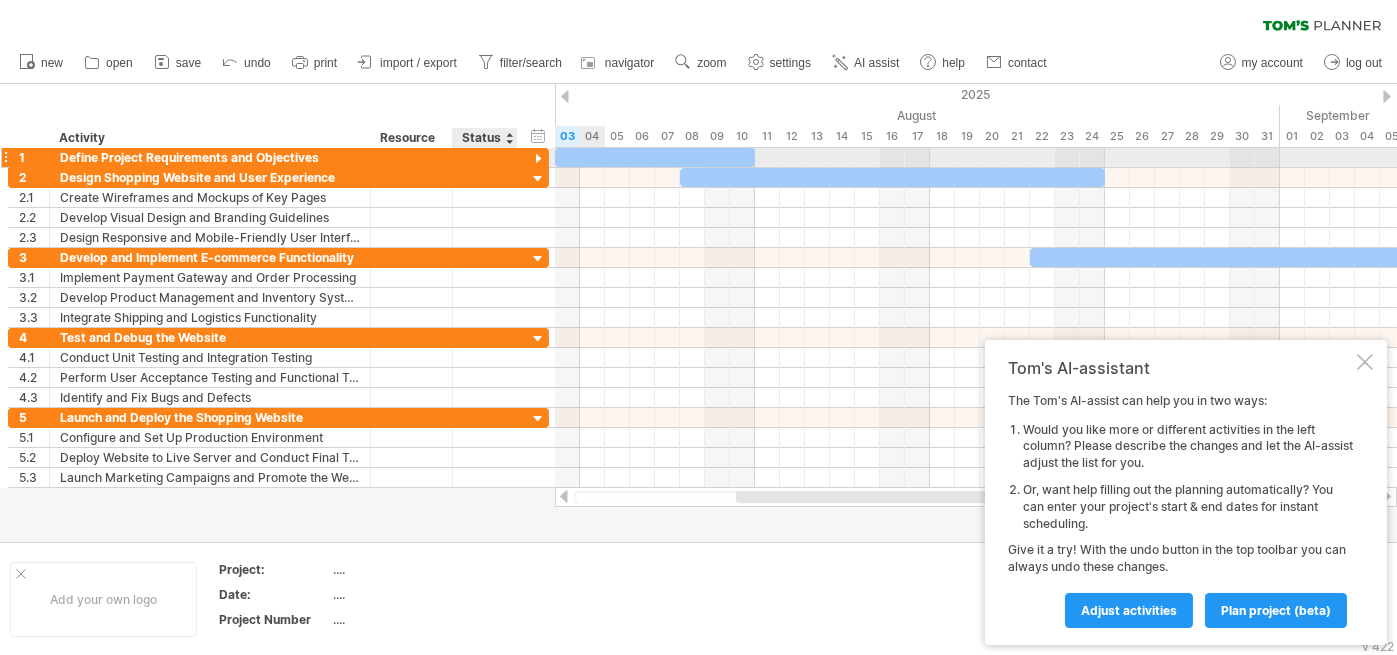 click at bounding box center (538, 159) 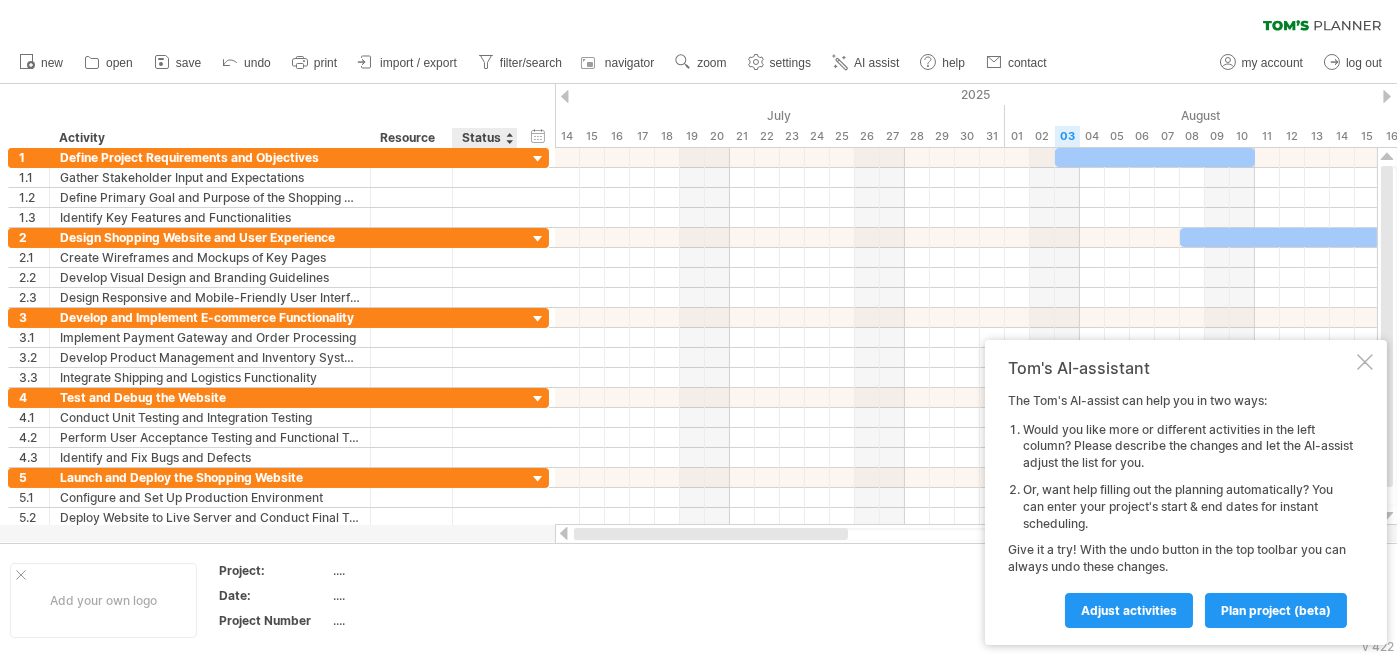 drag, startPoint x: 786, startPoint y: 534, endPoint x: 493, endPoint y: 542, distance: 293.1092 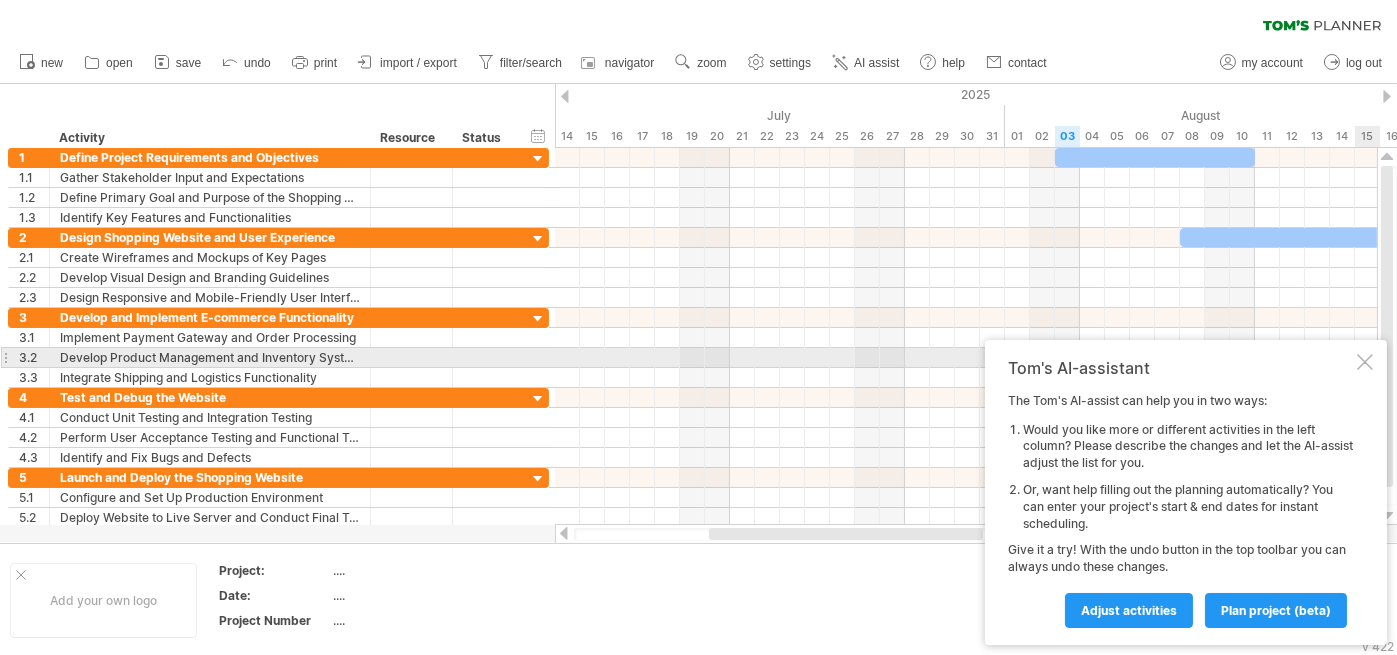 click at bounding box center (1365, 362) 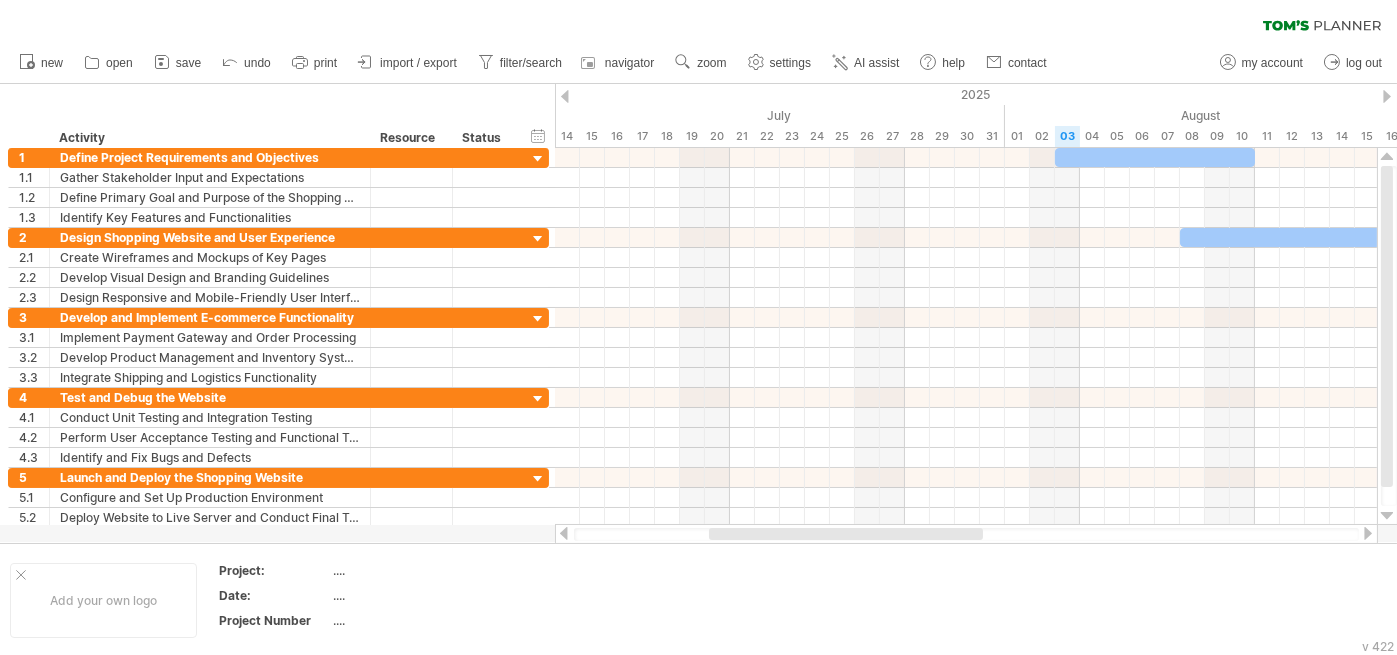 drag, startPoint x: 859, startPoint y: 540, endPoint x: 1064, endPoint y: 538, distance: 205.00975 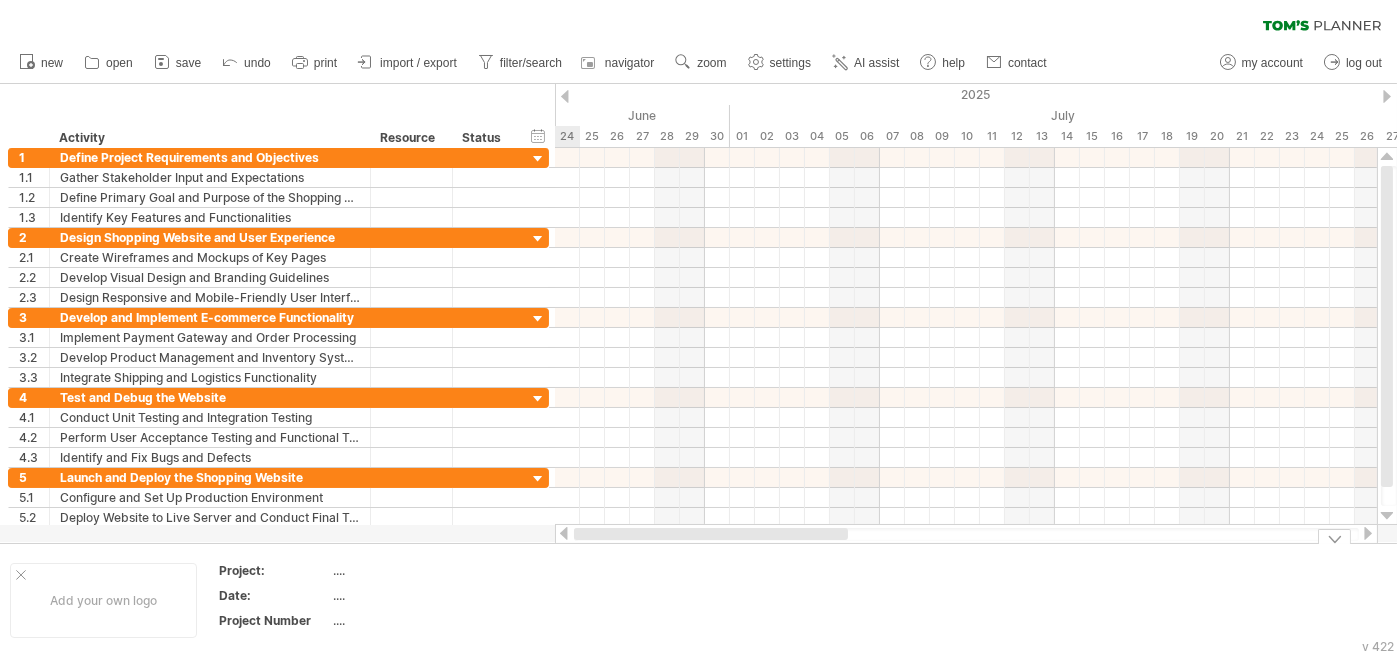 drag, startPoint x: 930, startPoint y: 539, endPoint x: 685, endPoint y: 569, distance: 246.8299 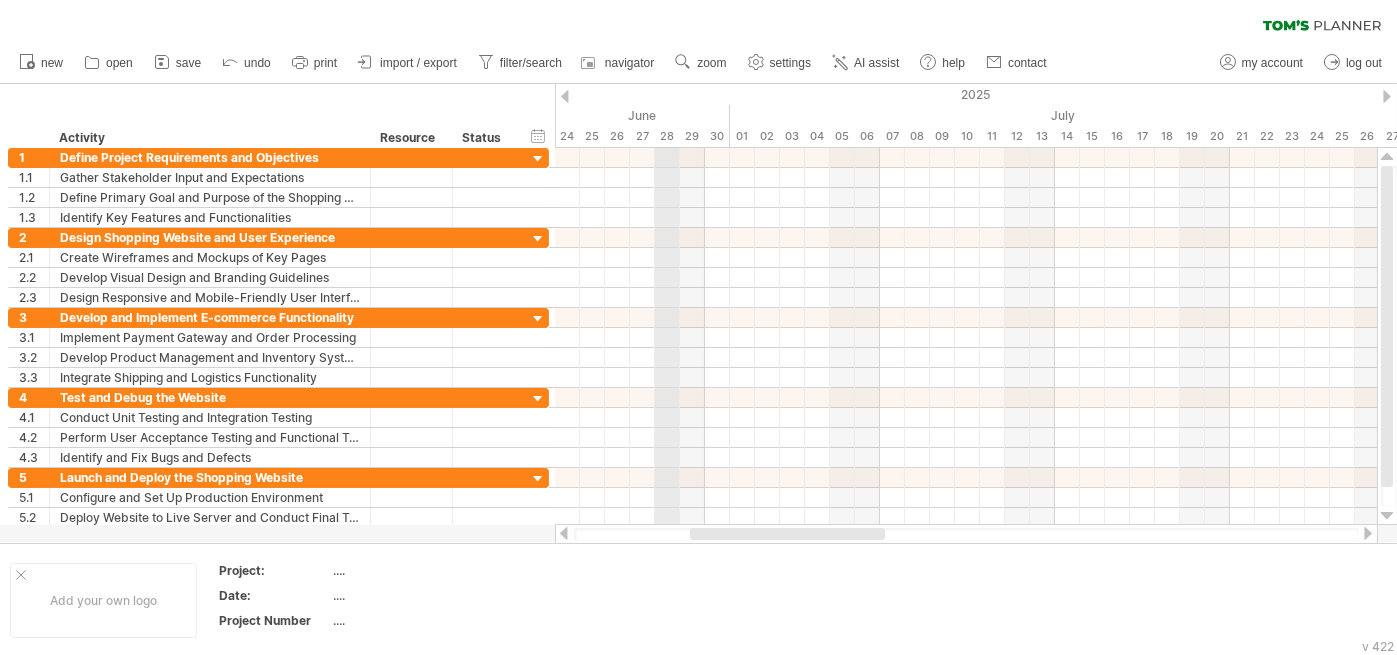 click on "2025" at bounding box center [1642, 94] 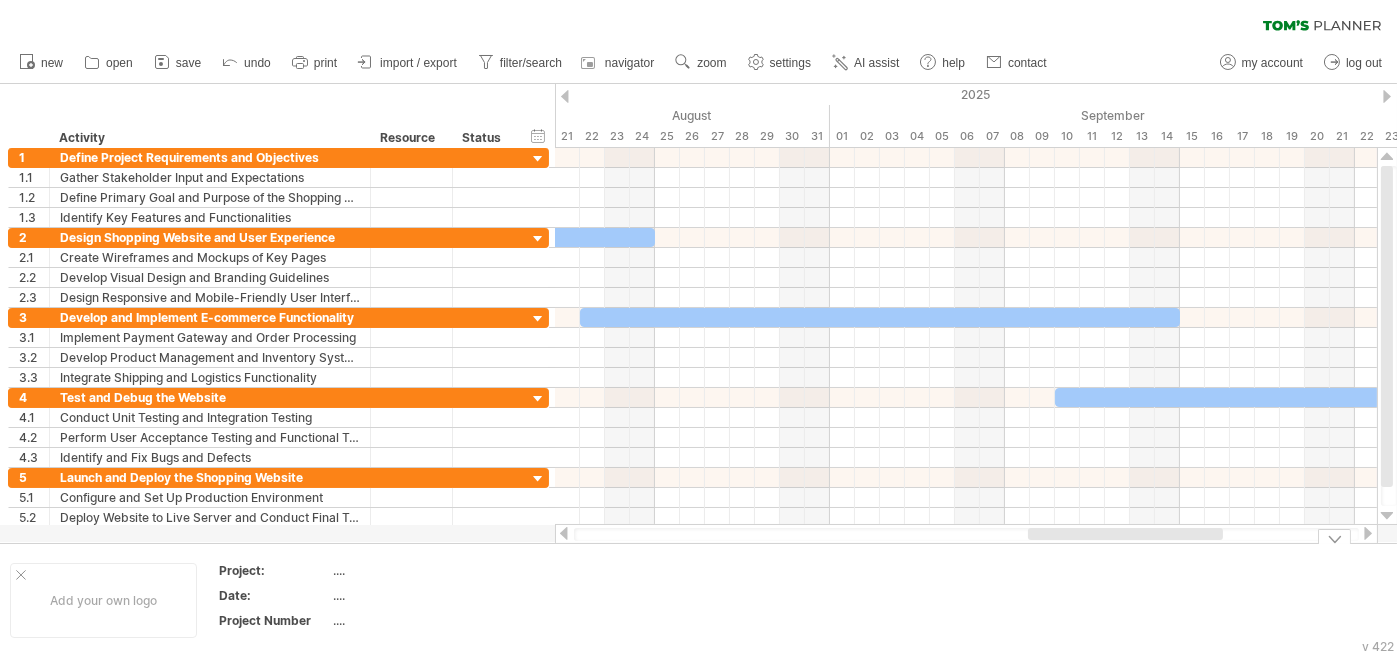drag, startPoint x: 795, startPoint y: 533, endPoint x: 1133, endPoint y: 572, distance: 340.24255 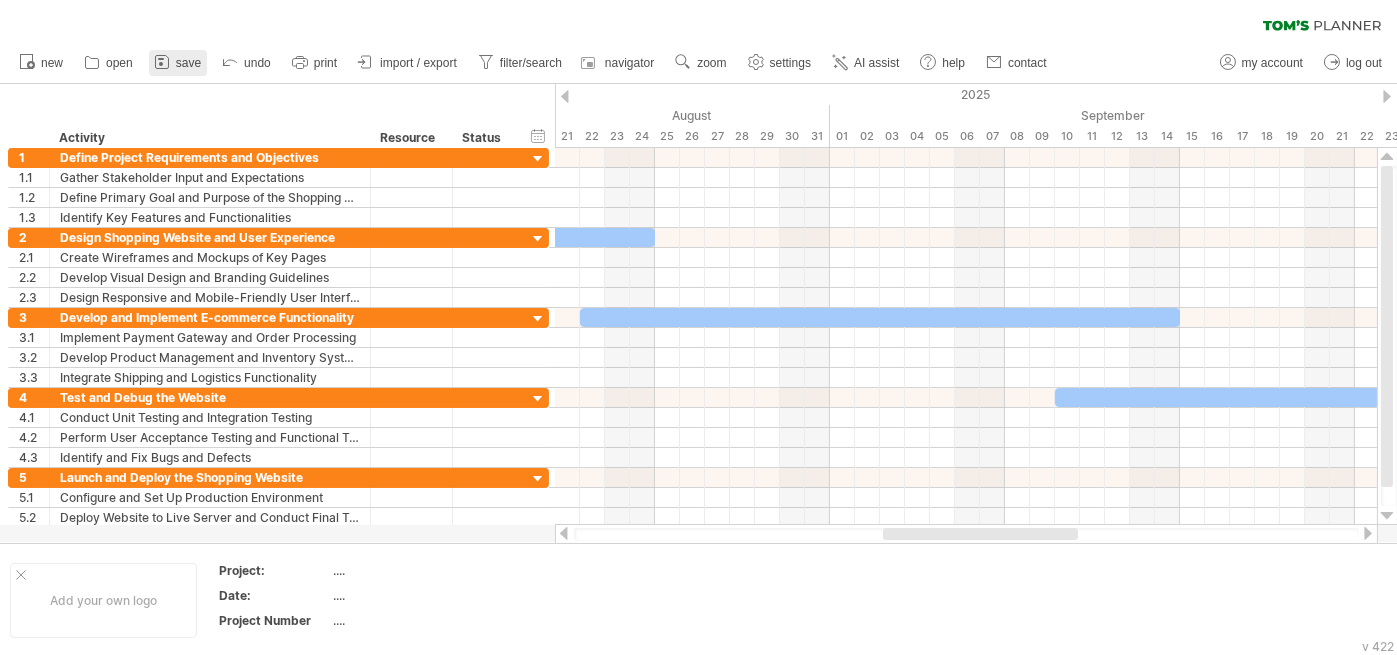 click on "save" at bounding box center [188, 63] 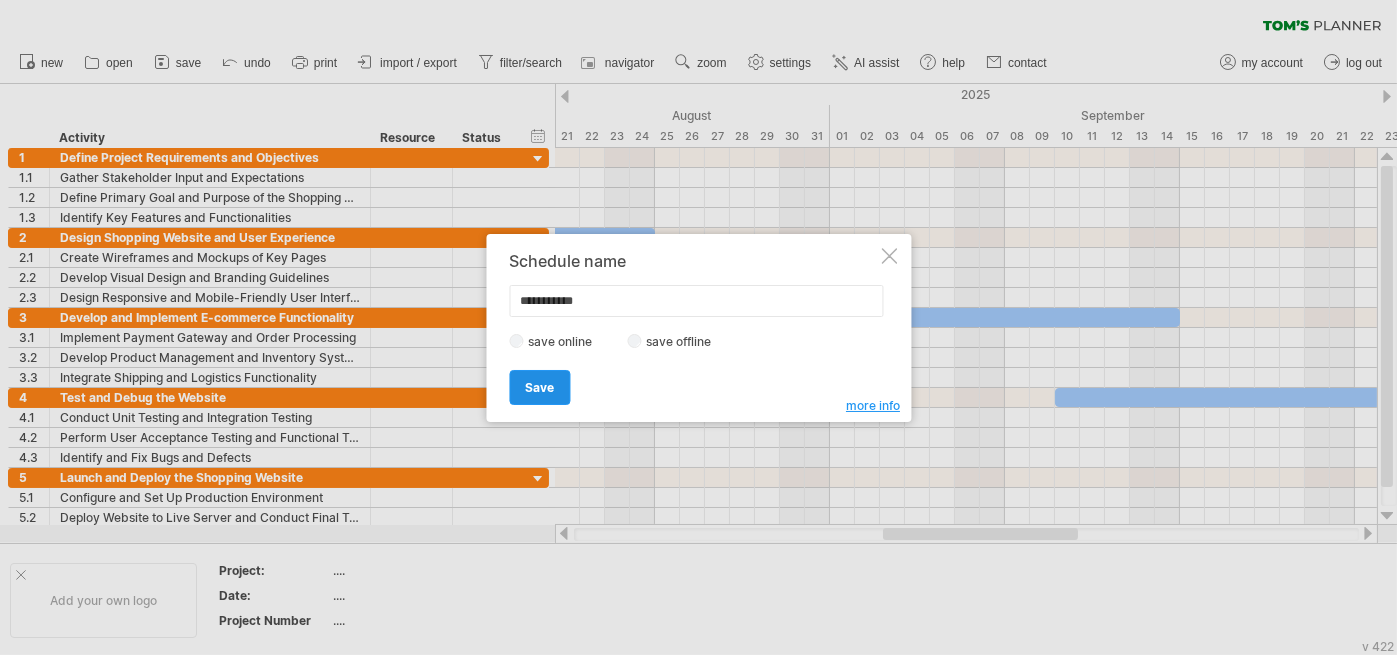 click on "Save" at bounding box center (539, 387) 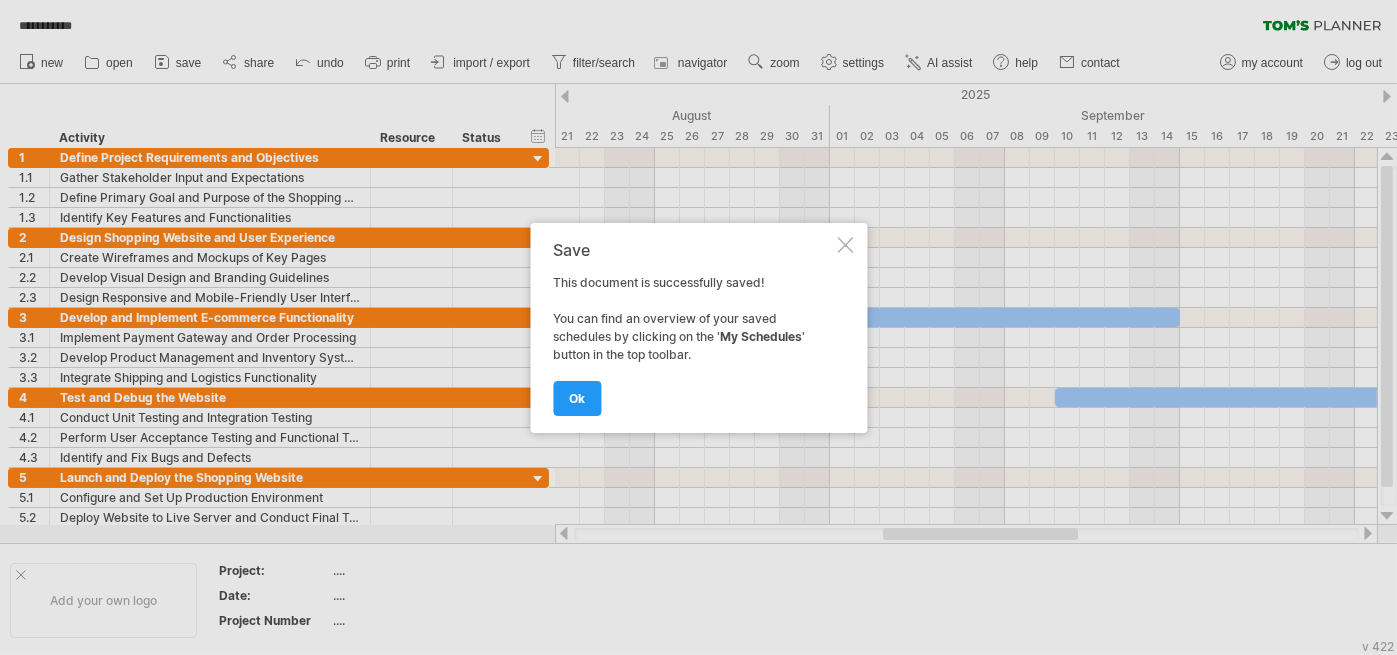 click at bounding box center [845, 245] 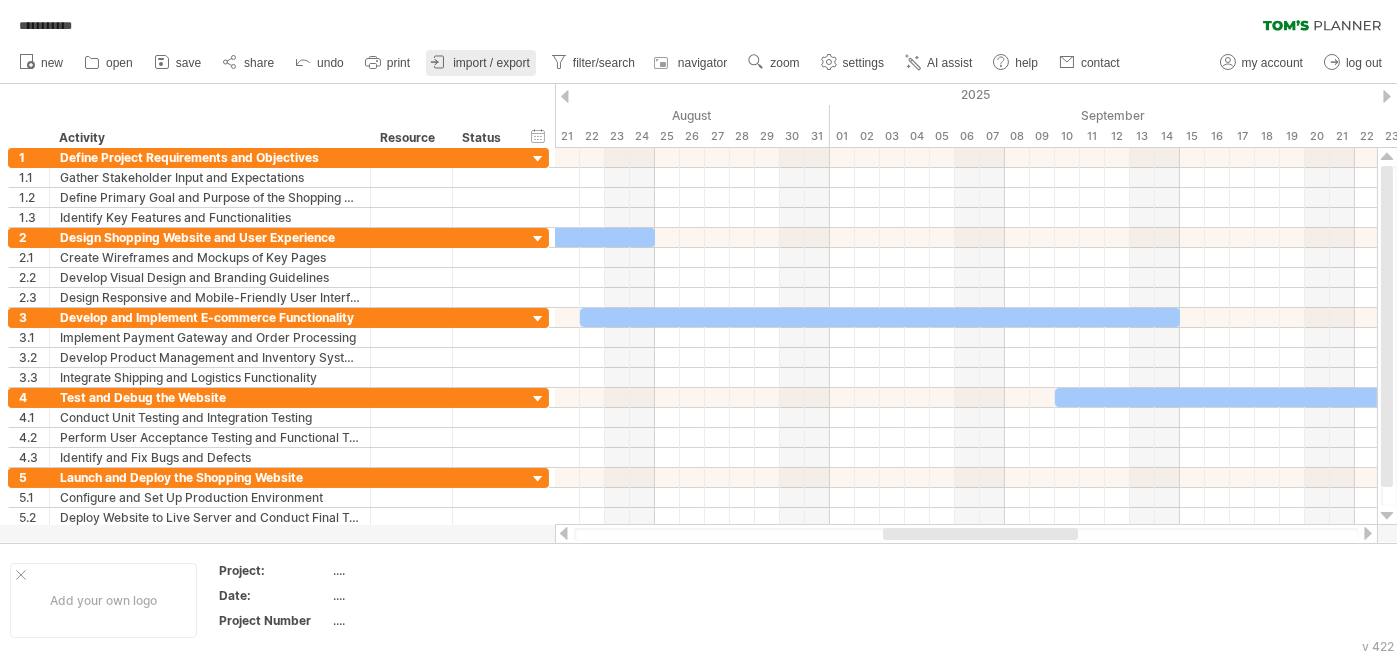 click on "import / export" at bounding box center [491, 63] 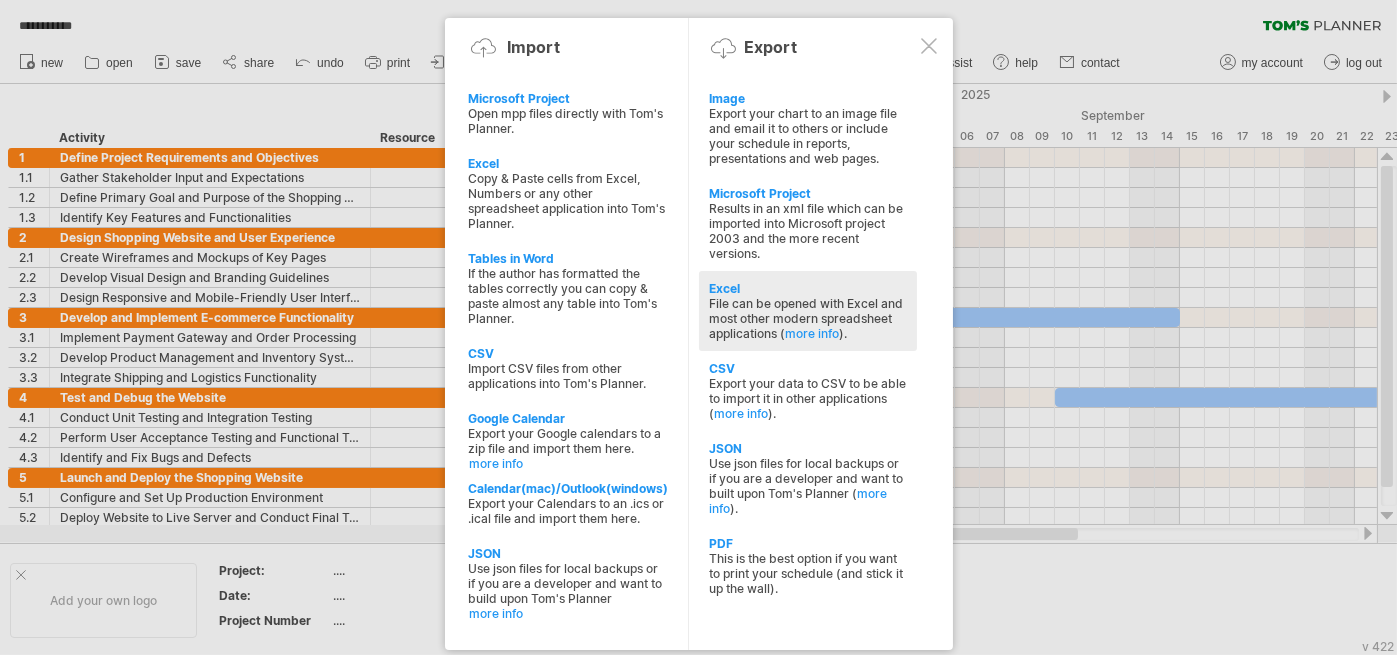 click on "File can be opened with Excel and most other modern spreadsheet applications
( more info )." at bounding box center (808, 318) 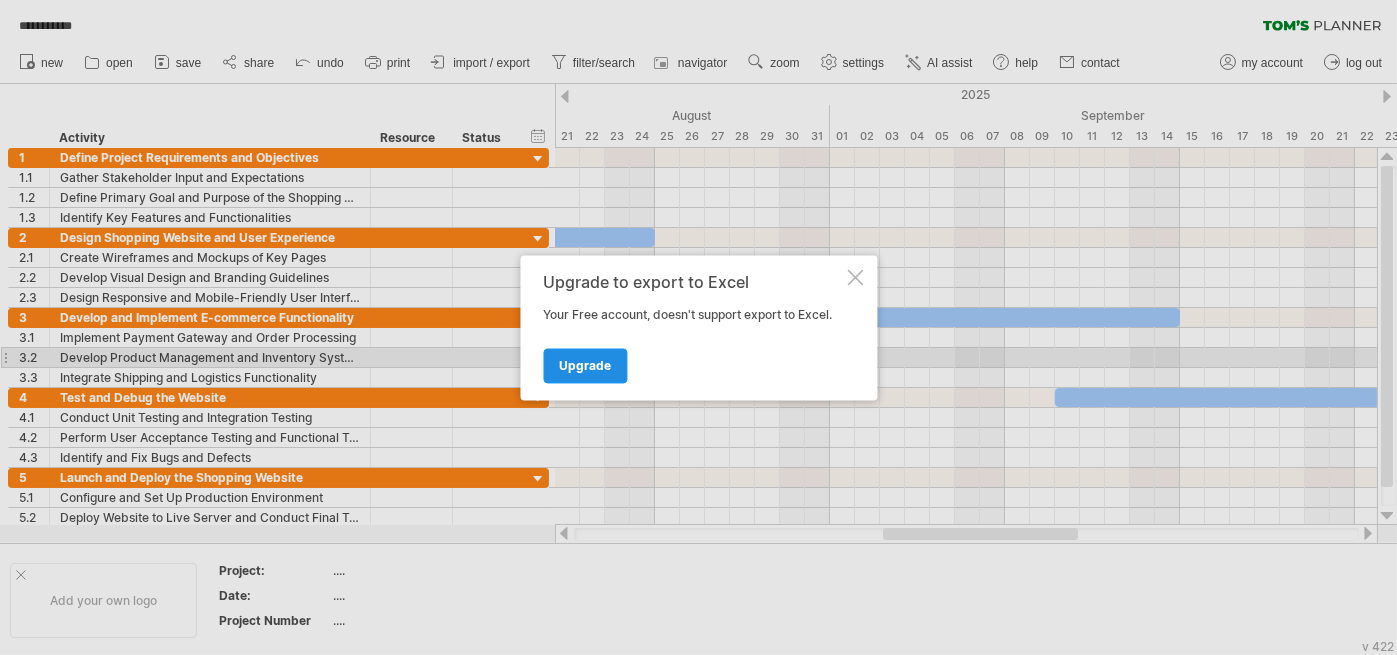 click on "Upgrade" at bounding box center (585, 365) 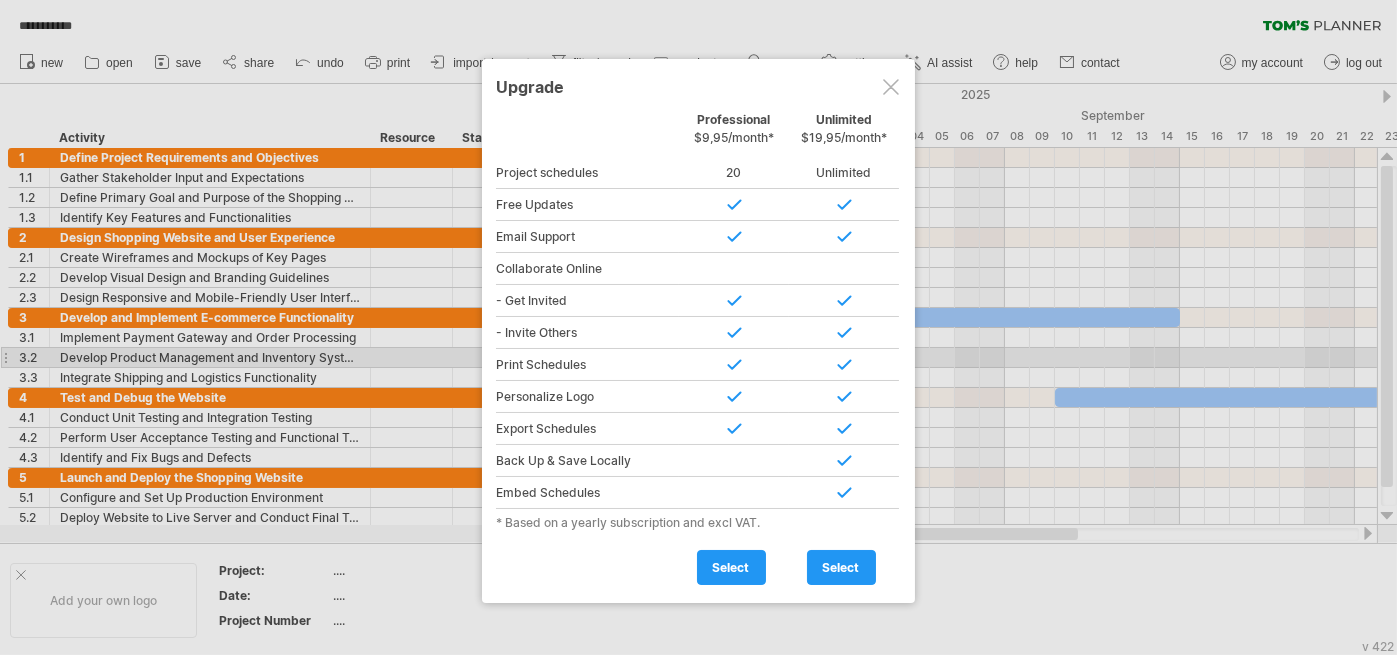 click at bounding box center (891, 87) 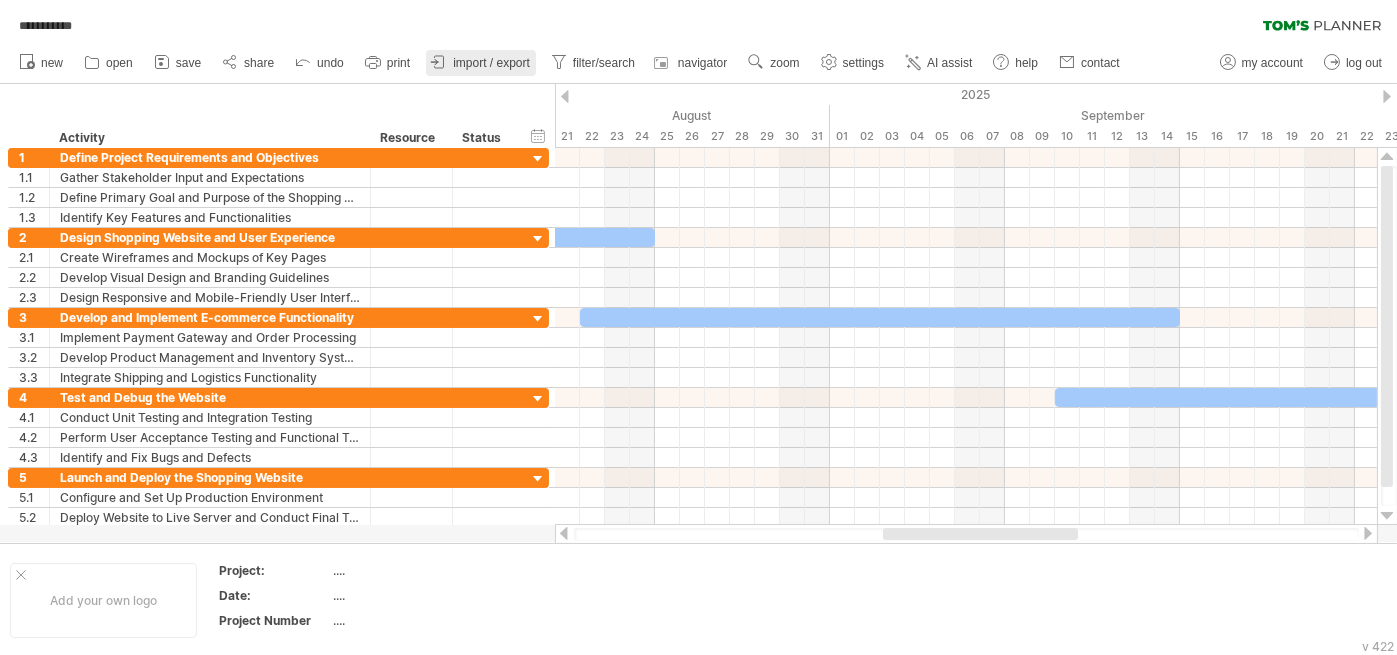 click on "import / export" at bounding box center (491, 63) 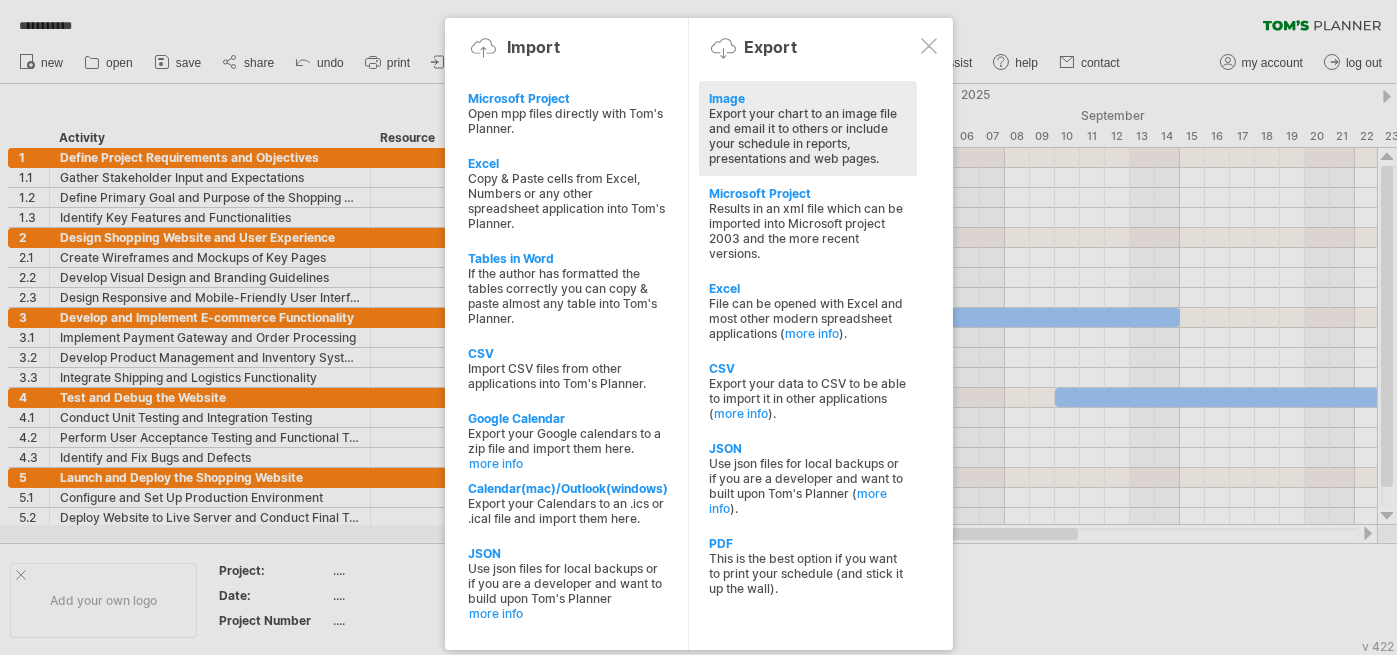 click on "Export your chart to an image file and email it to others or include your schedule in reports, presentations and web pages." at bounding box center (808, 136) 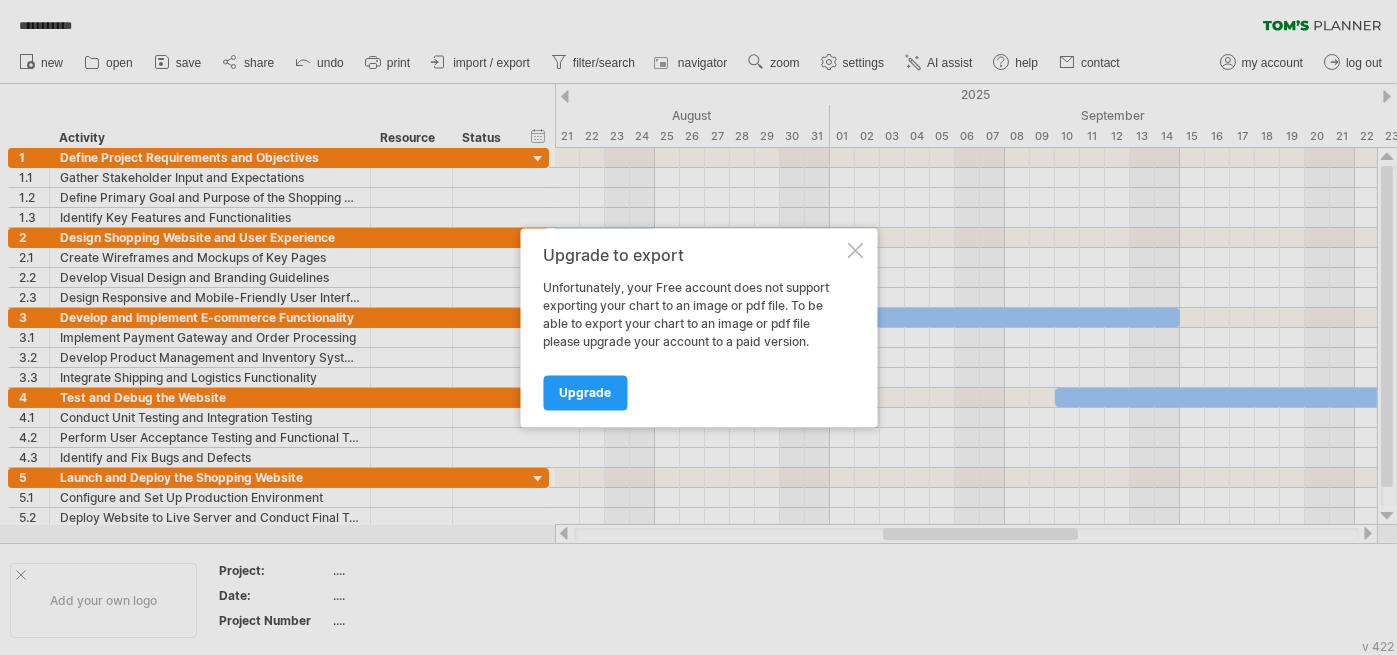 click at bounding box center (855, 250) 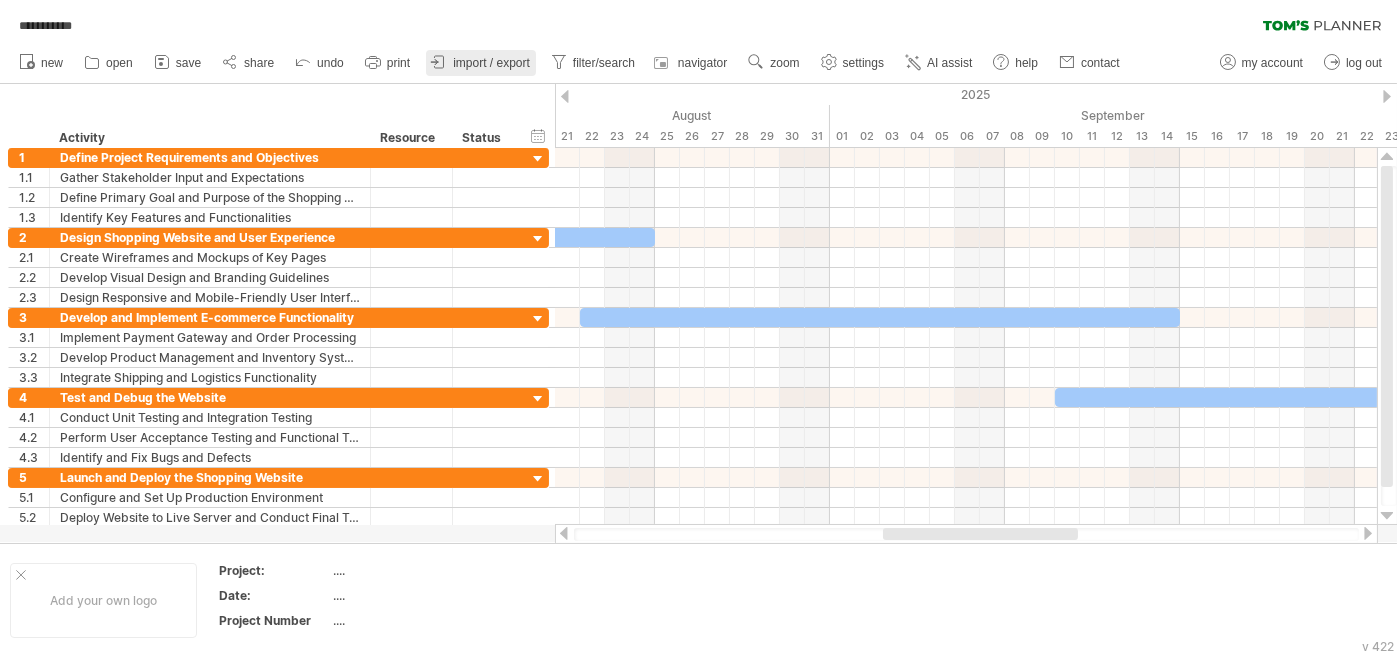 click on "import / export" at bounding box center [491, 63] 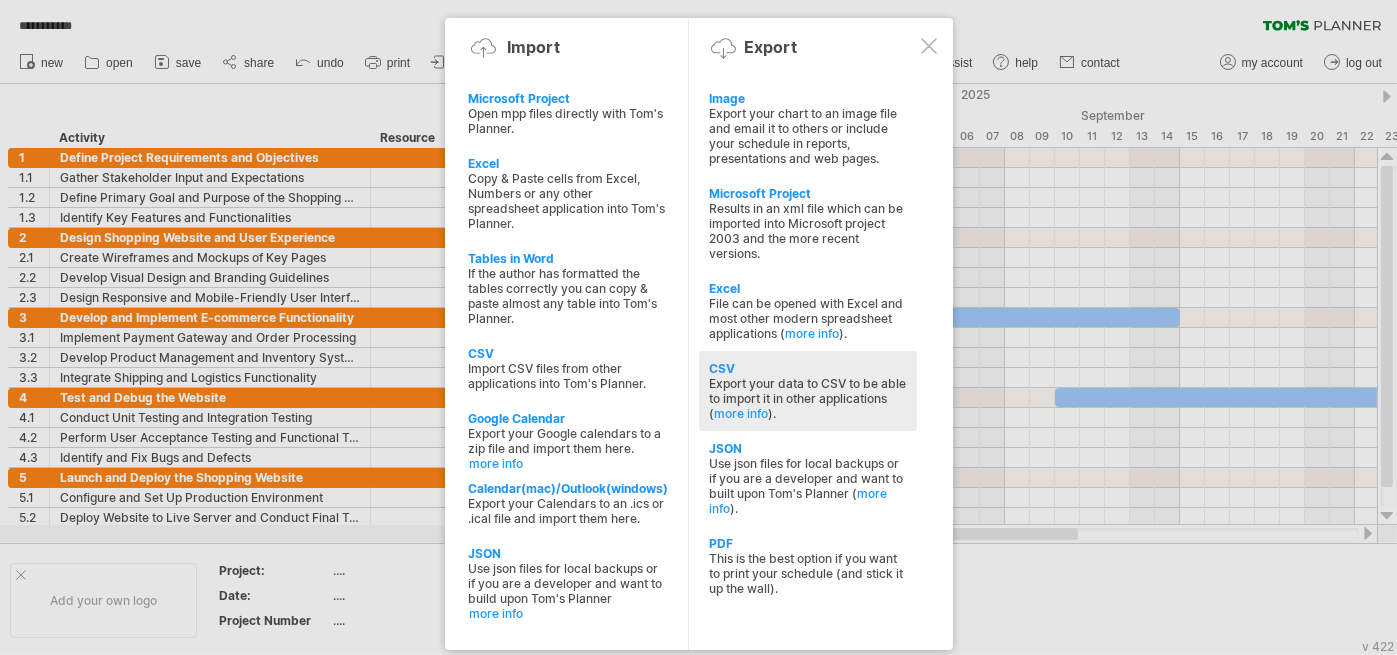 click on "Export your data to CSV to be able to import it in other applications
( more info )." at bounding box center (808, 398) 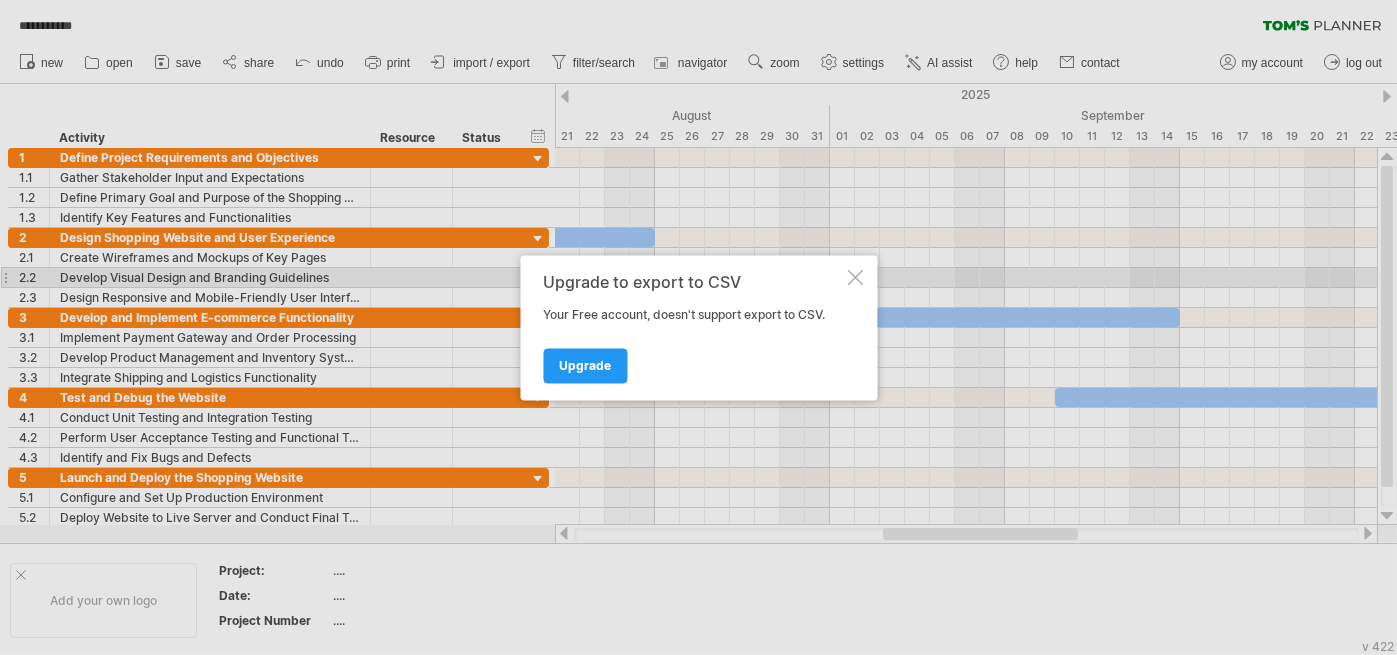 click at bounding box center (855, 277) 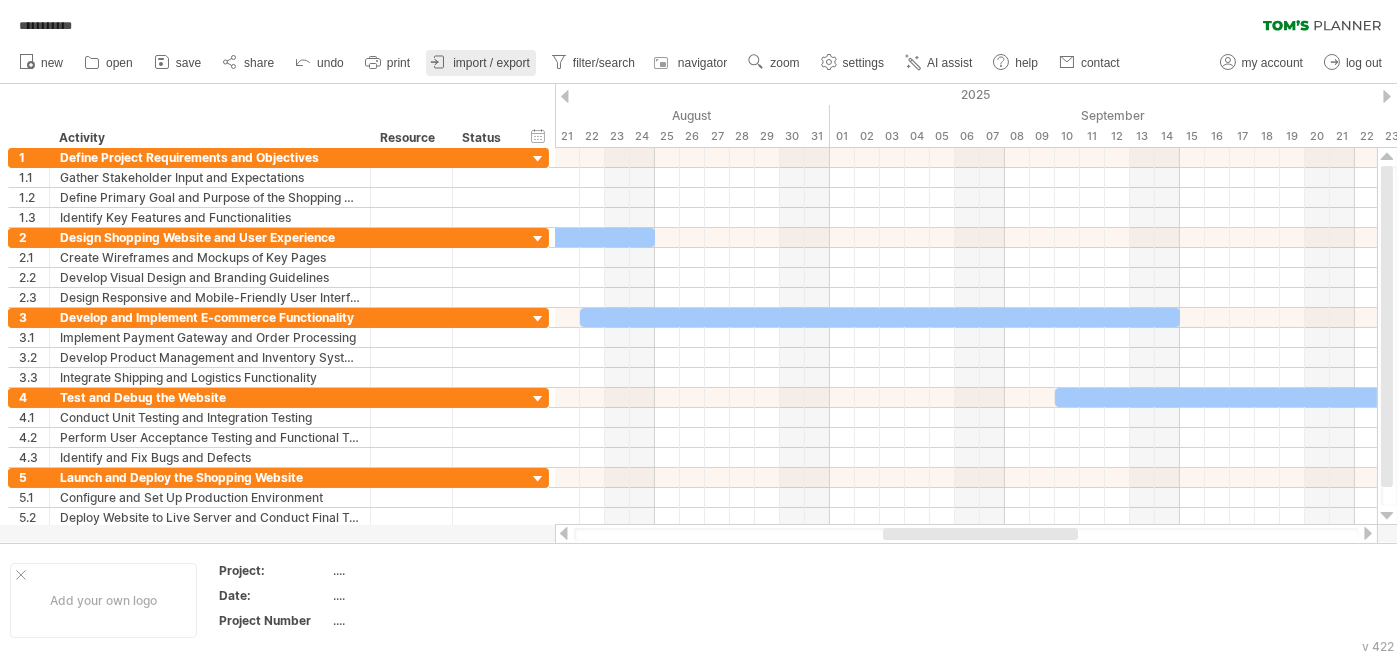 click on "import / export" at bounding box center (491, 63) 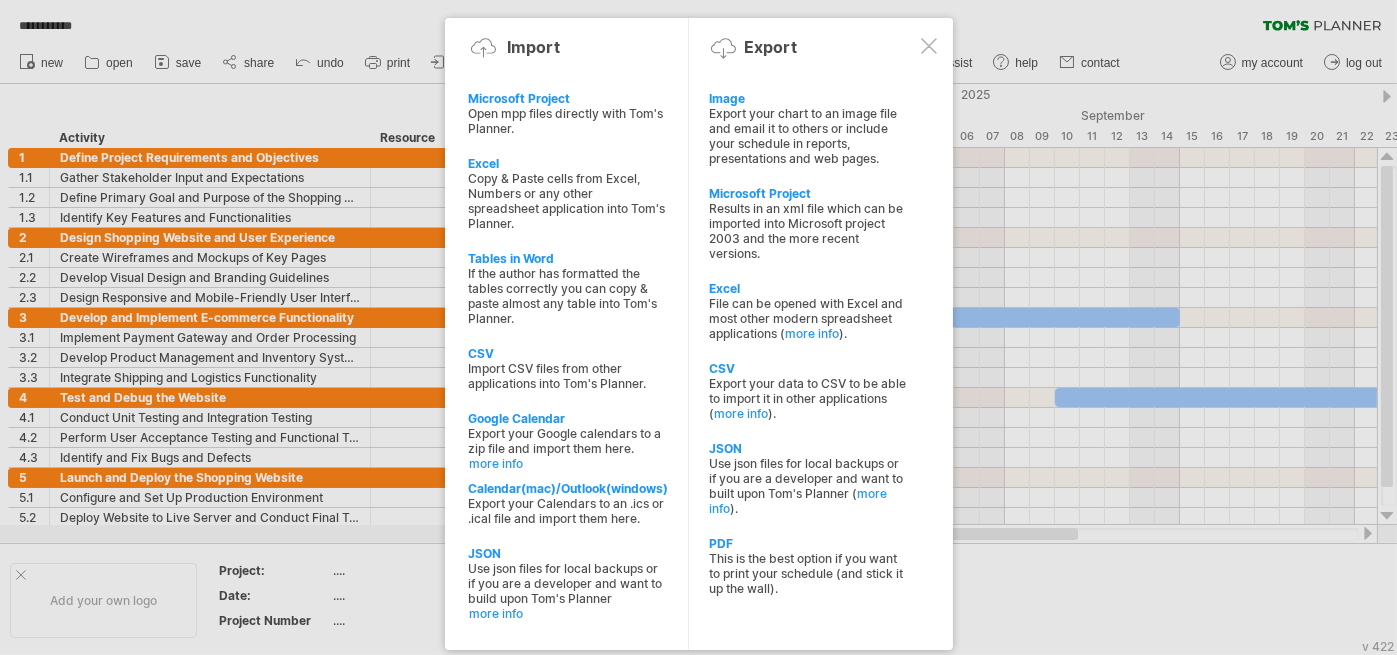 drag, startPoint x: 834, startPoint y: 536, endPoint x: 840, endPoint y: 524, distance: 13.416408 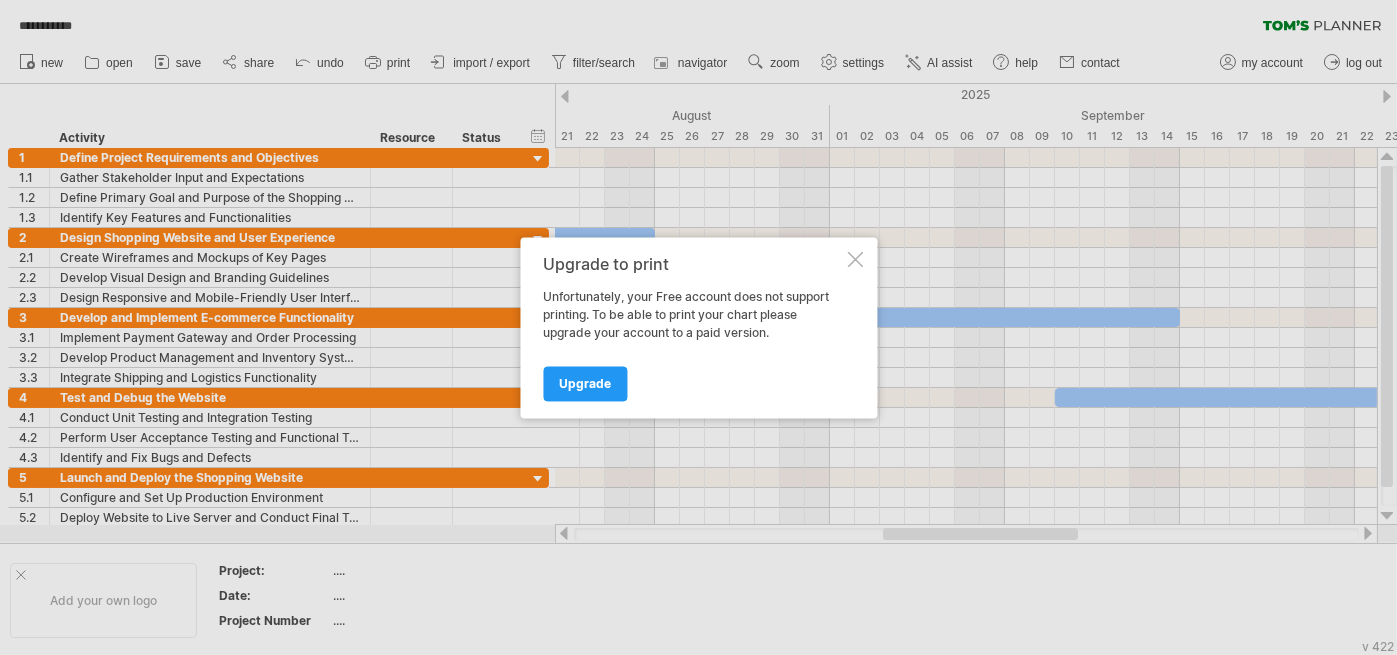 click at bounding box center [855, 259] 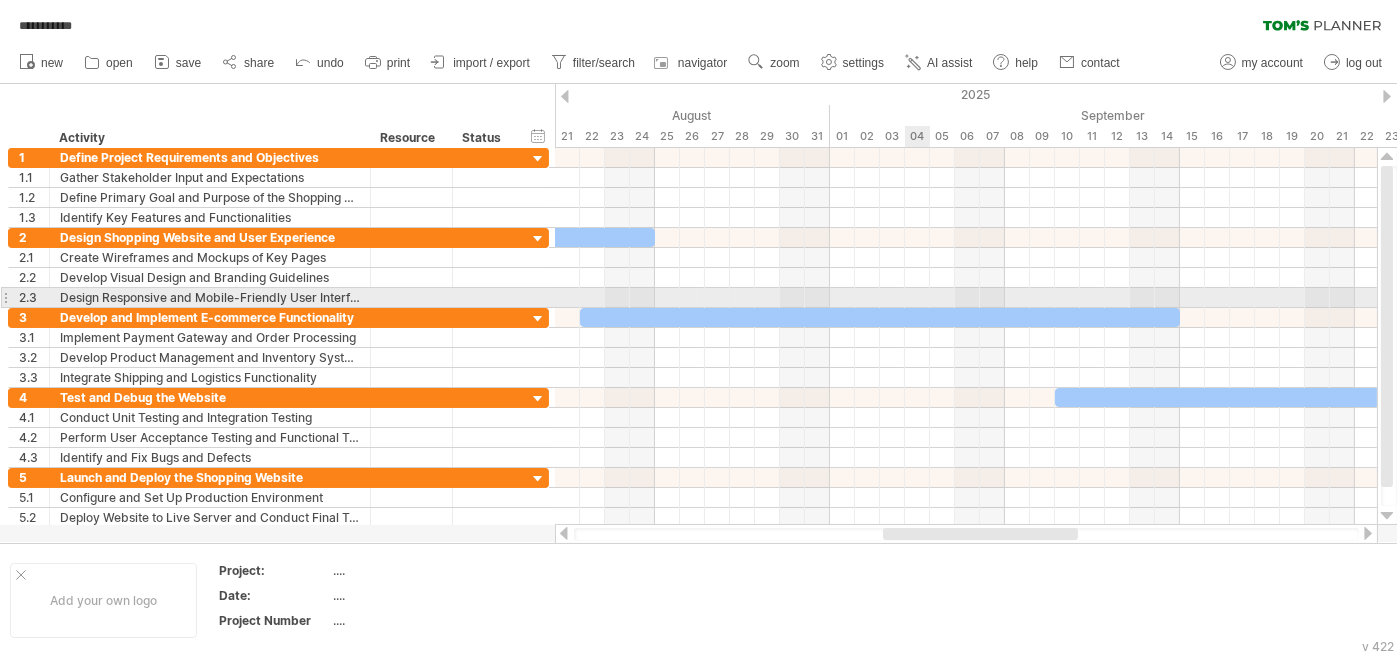 drag, startPoint x: 925, startPoint y: 292, endPoint x: 961, endPoint y: 304, distance: 37.94733 